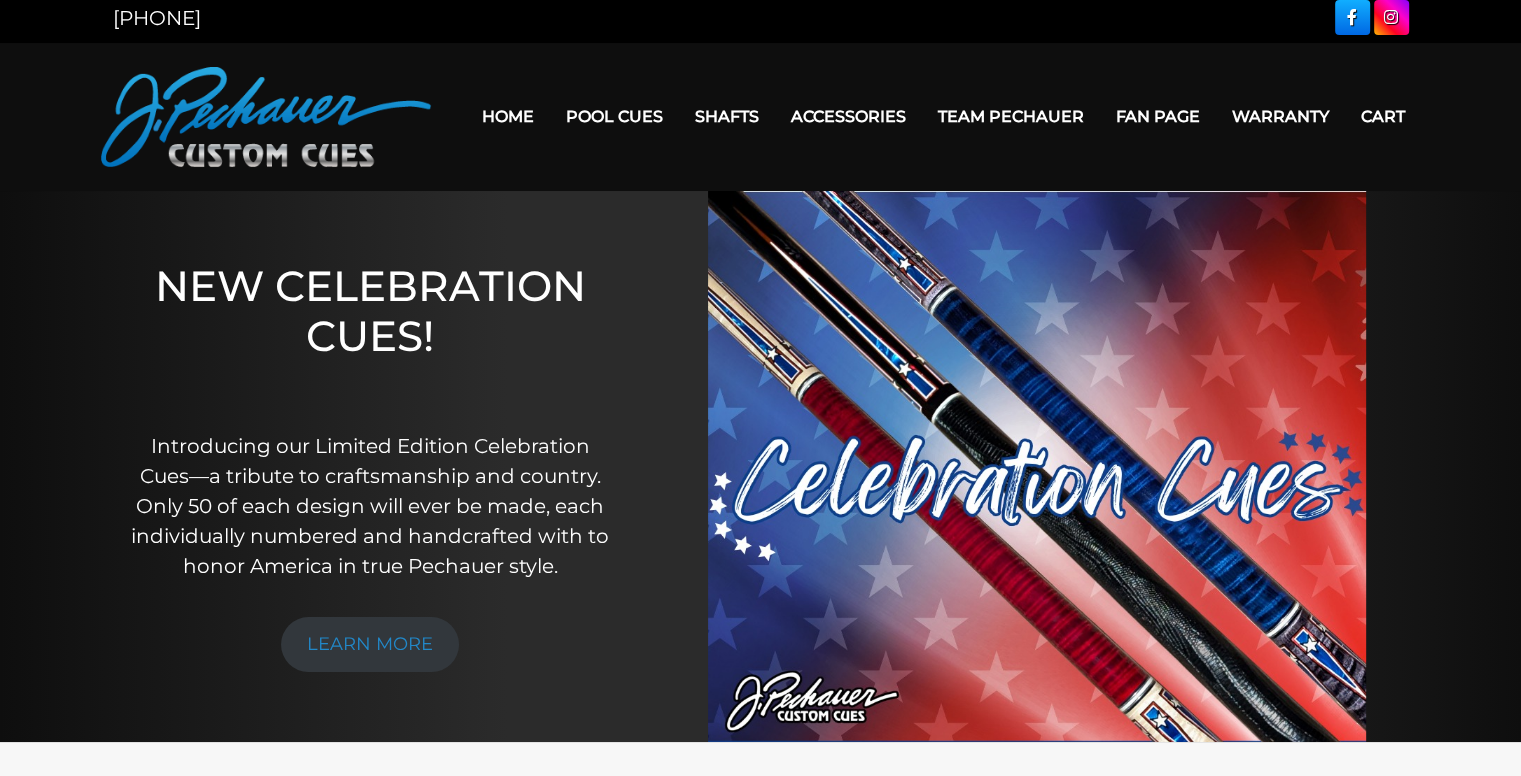 scroll, scrollTop: 0, scrollLeft: 0, axis: both 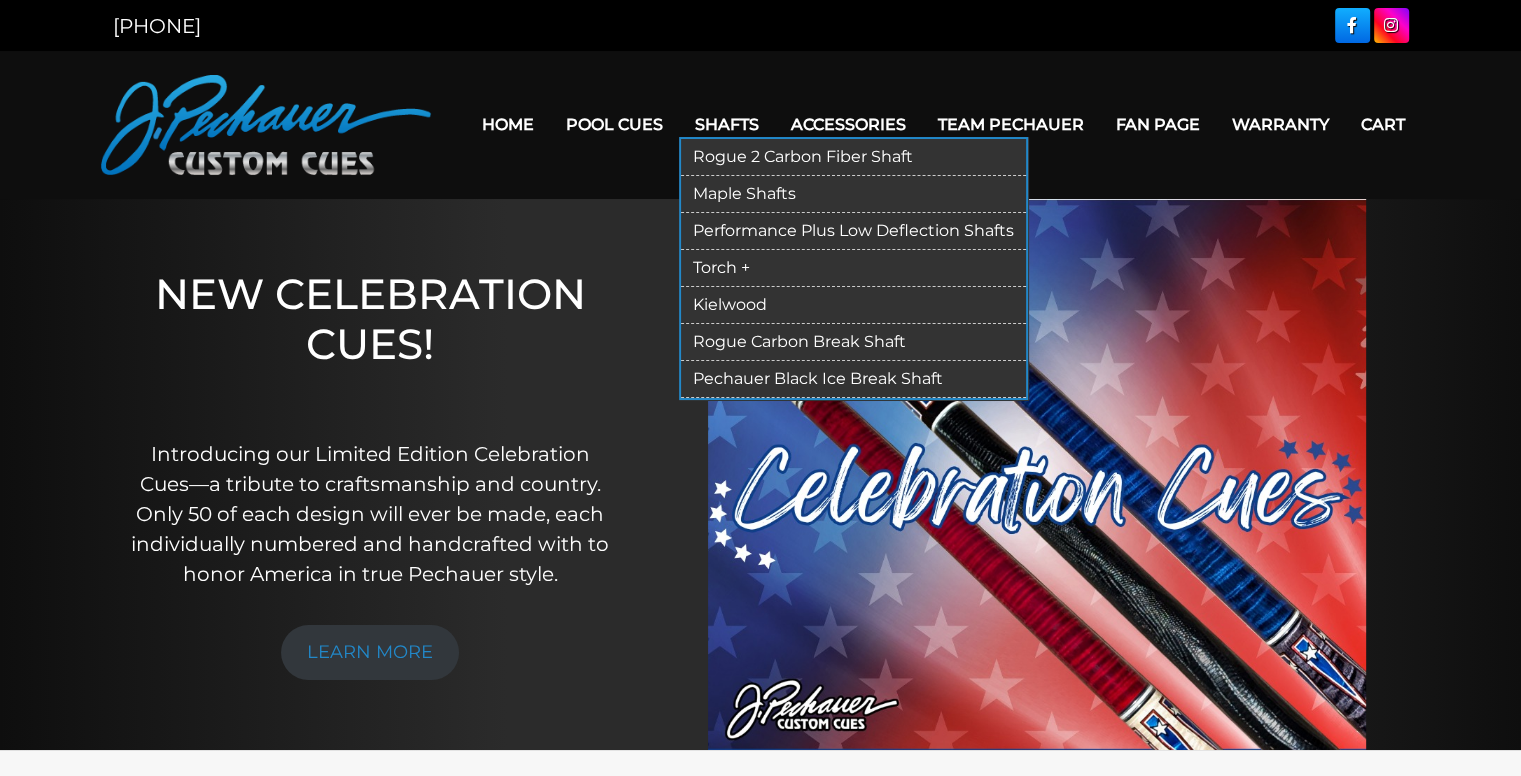 click on "Maple Shafts" at bounding box center (853, 194) 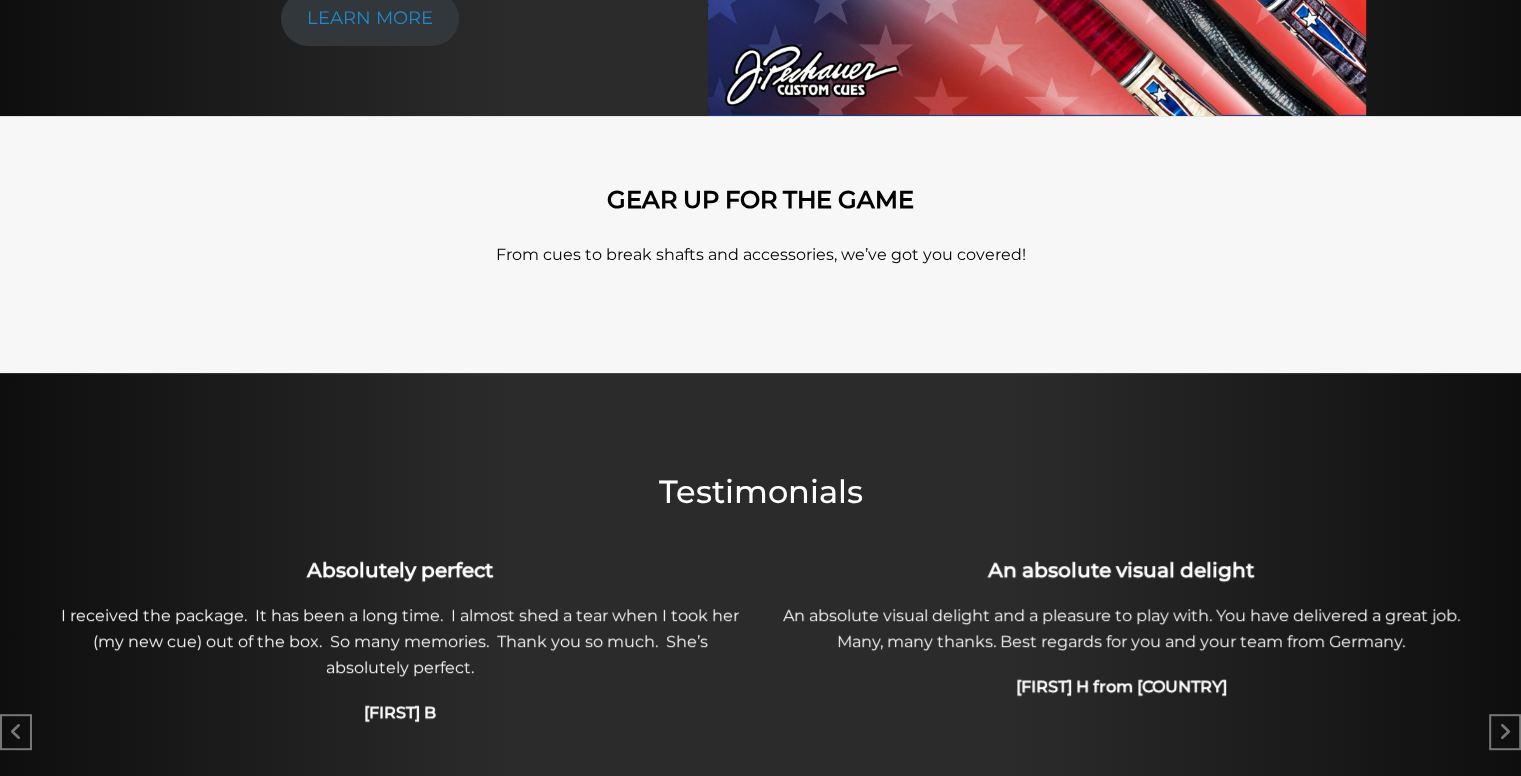 scroll, scrollTop: 0, scrollLeft: 0, axis: both 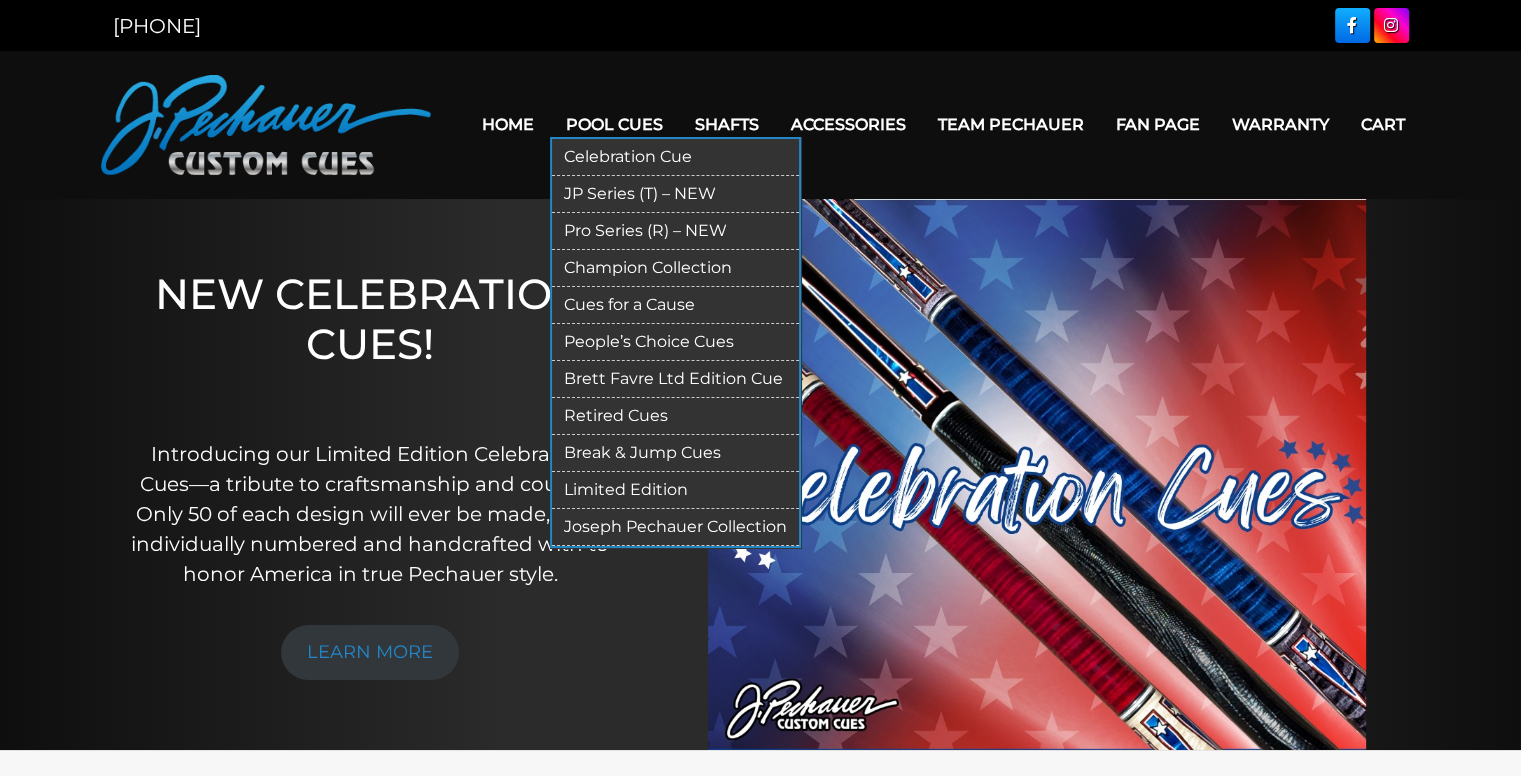 click on "JP Series (T) – NEW" at bounding box center (675, 194) 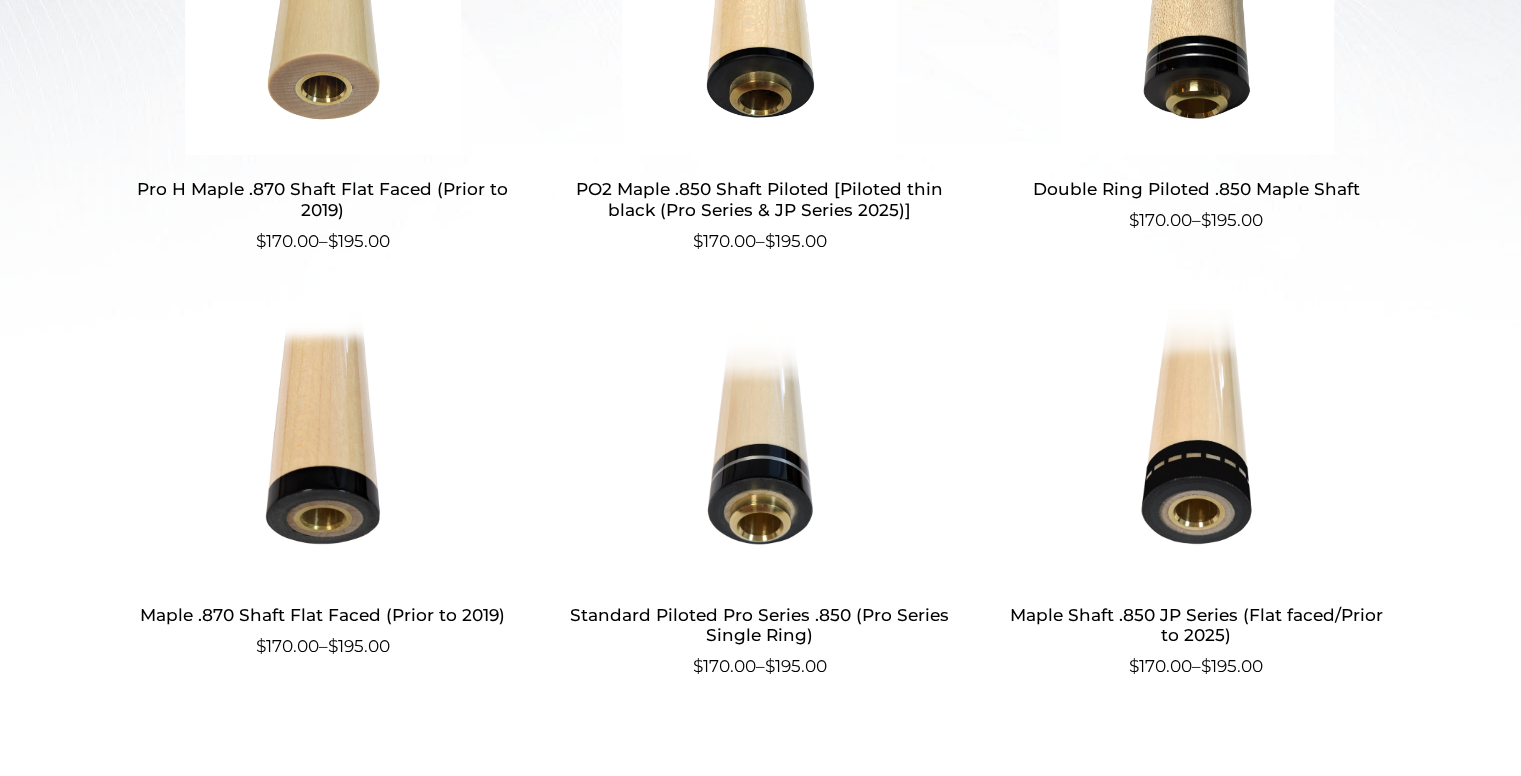 scroll, scrollTop: 822, scrollLeft: 0, axis: vertical 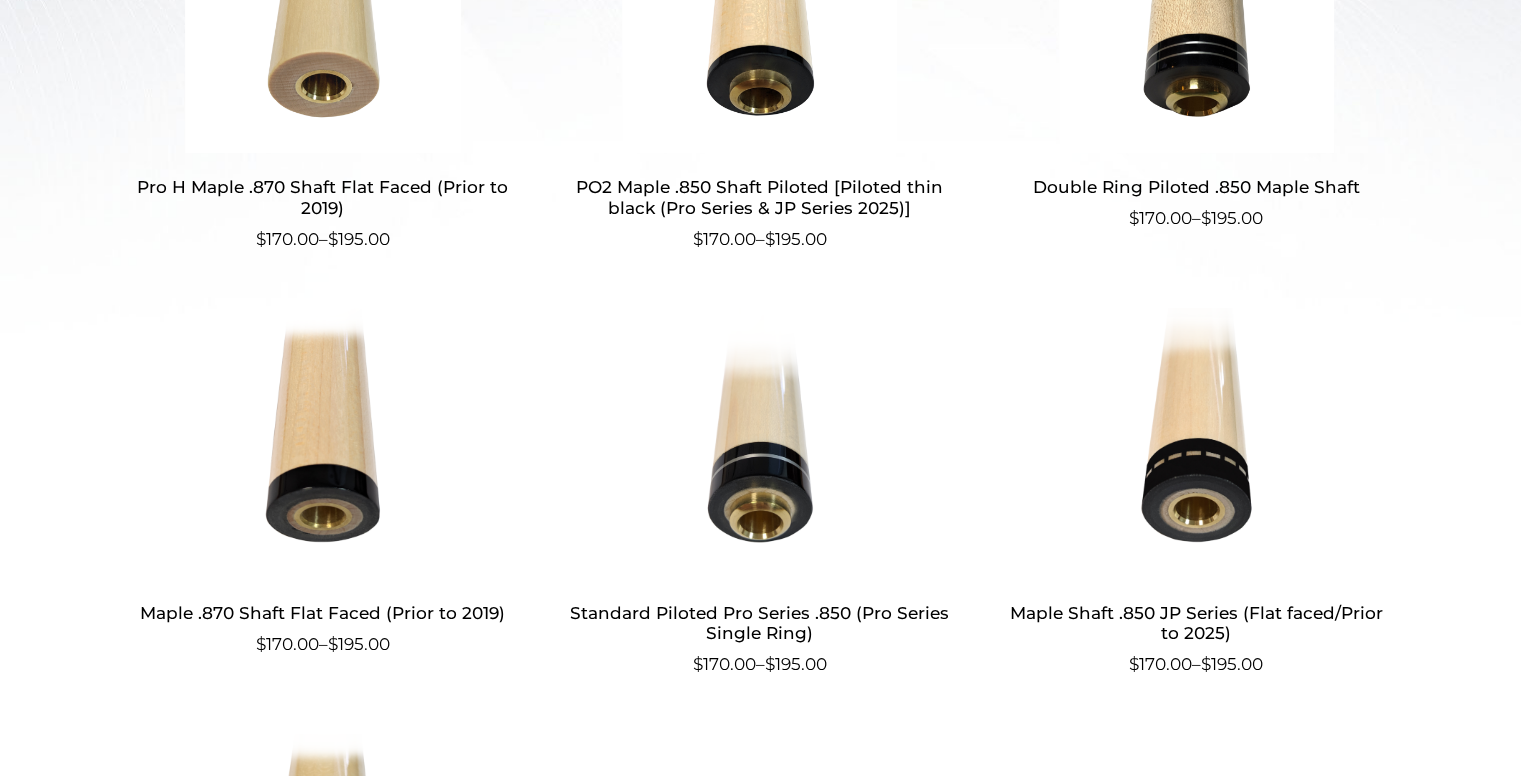 click at bounding box center [1196, 443] 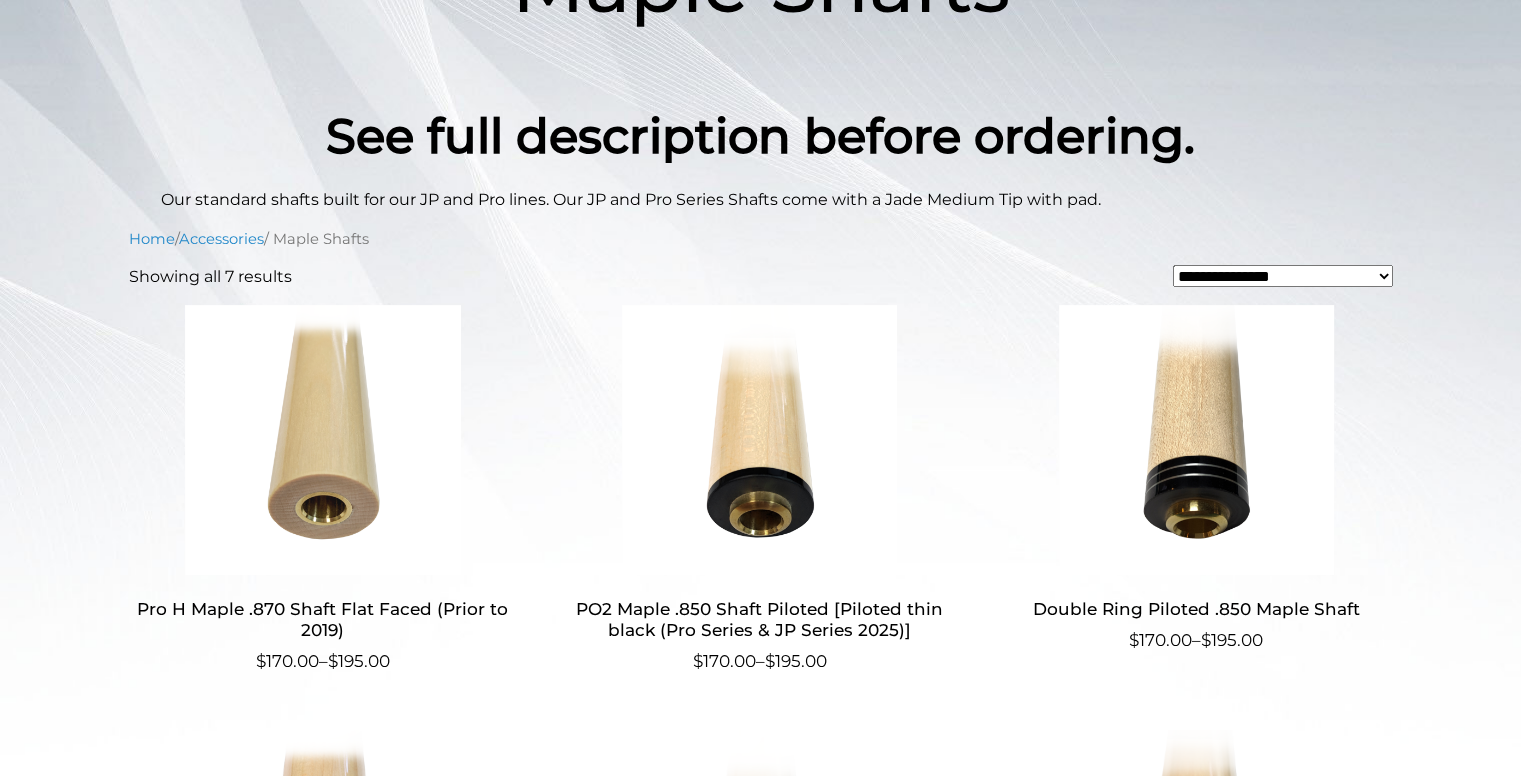 scroll, scrollTop: 364, scrollLeft: 0, axis: vertical 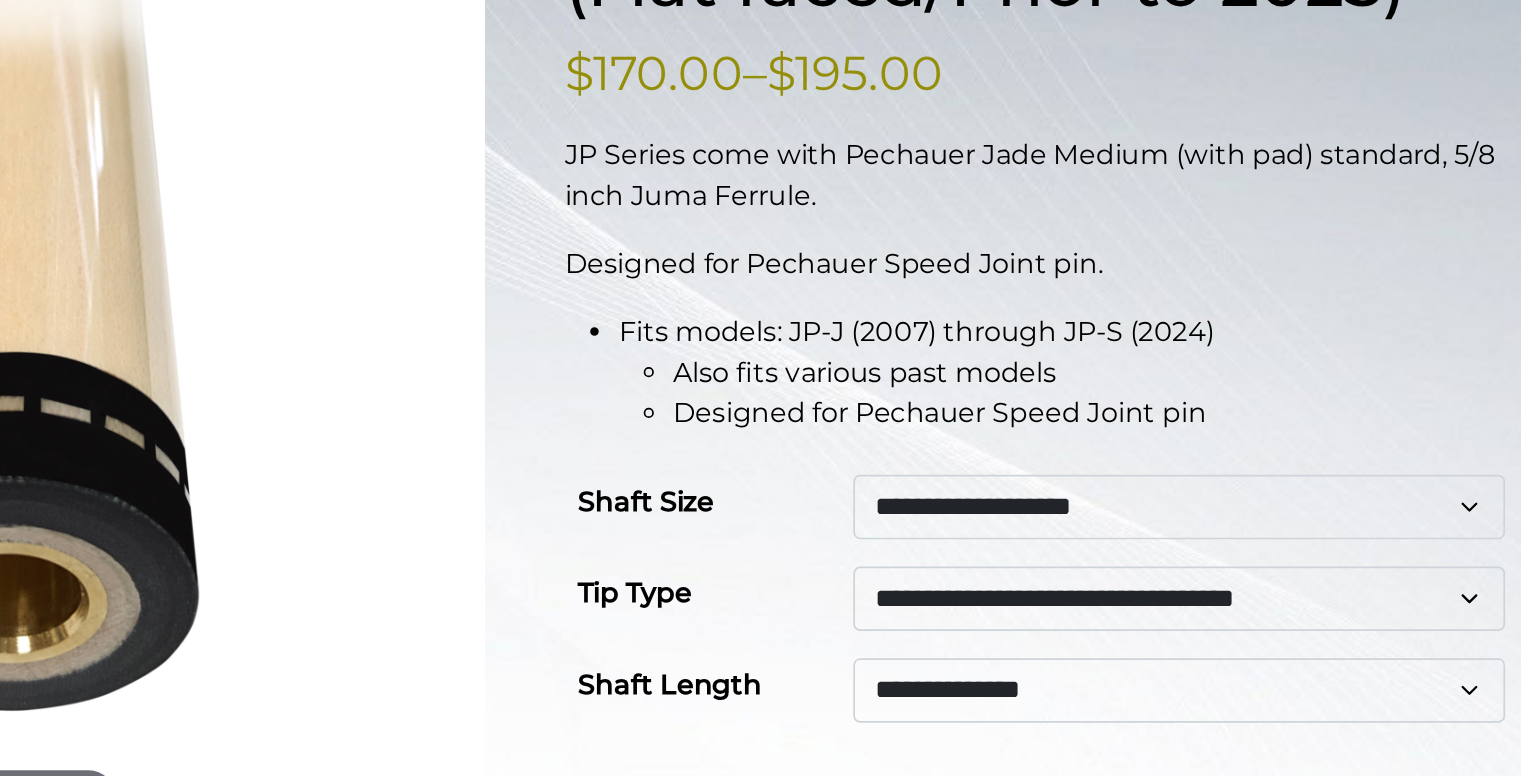 click on "**********" 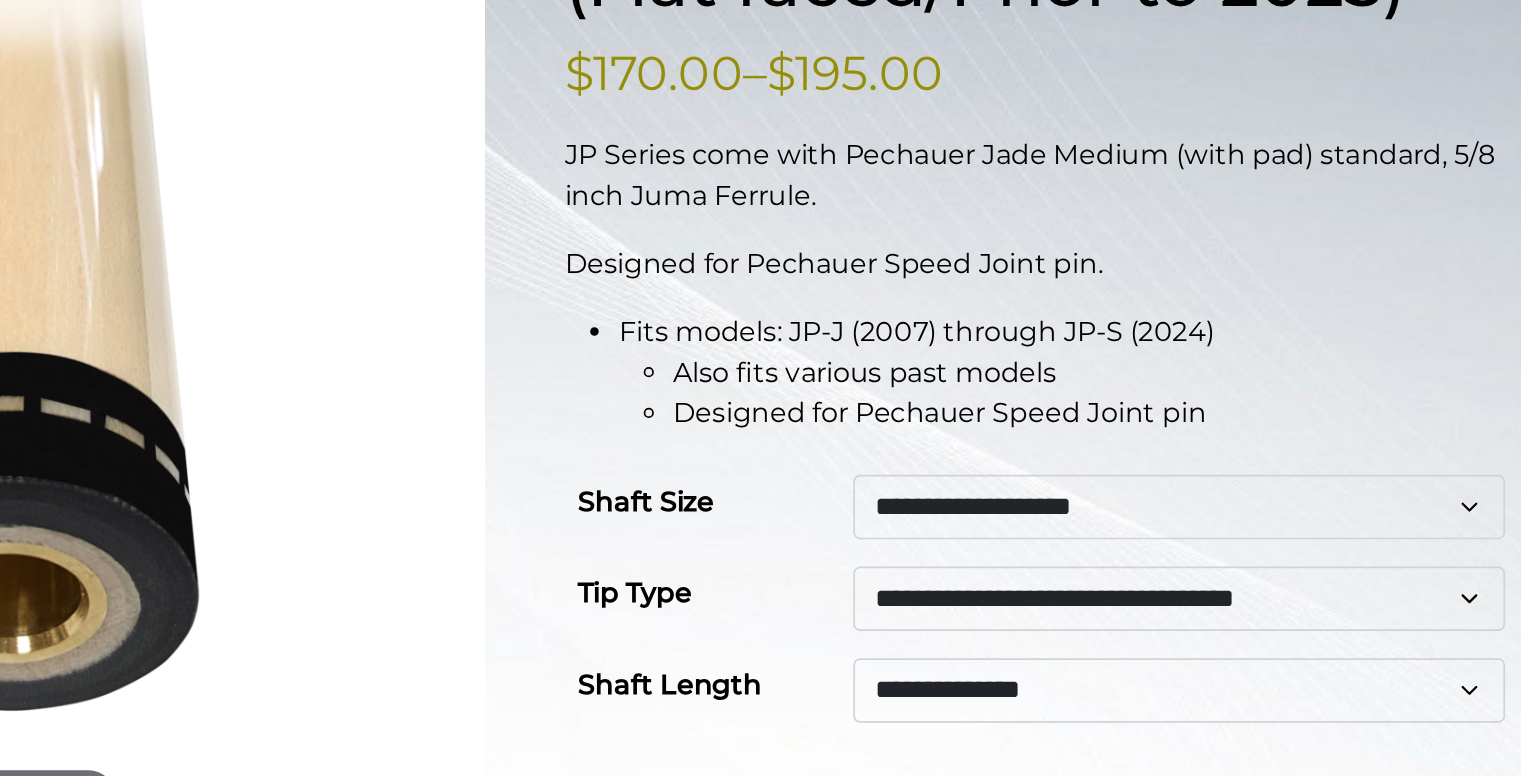 click on "Also fits various past models" at bounding box center [1097, 220] 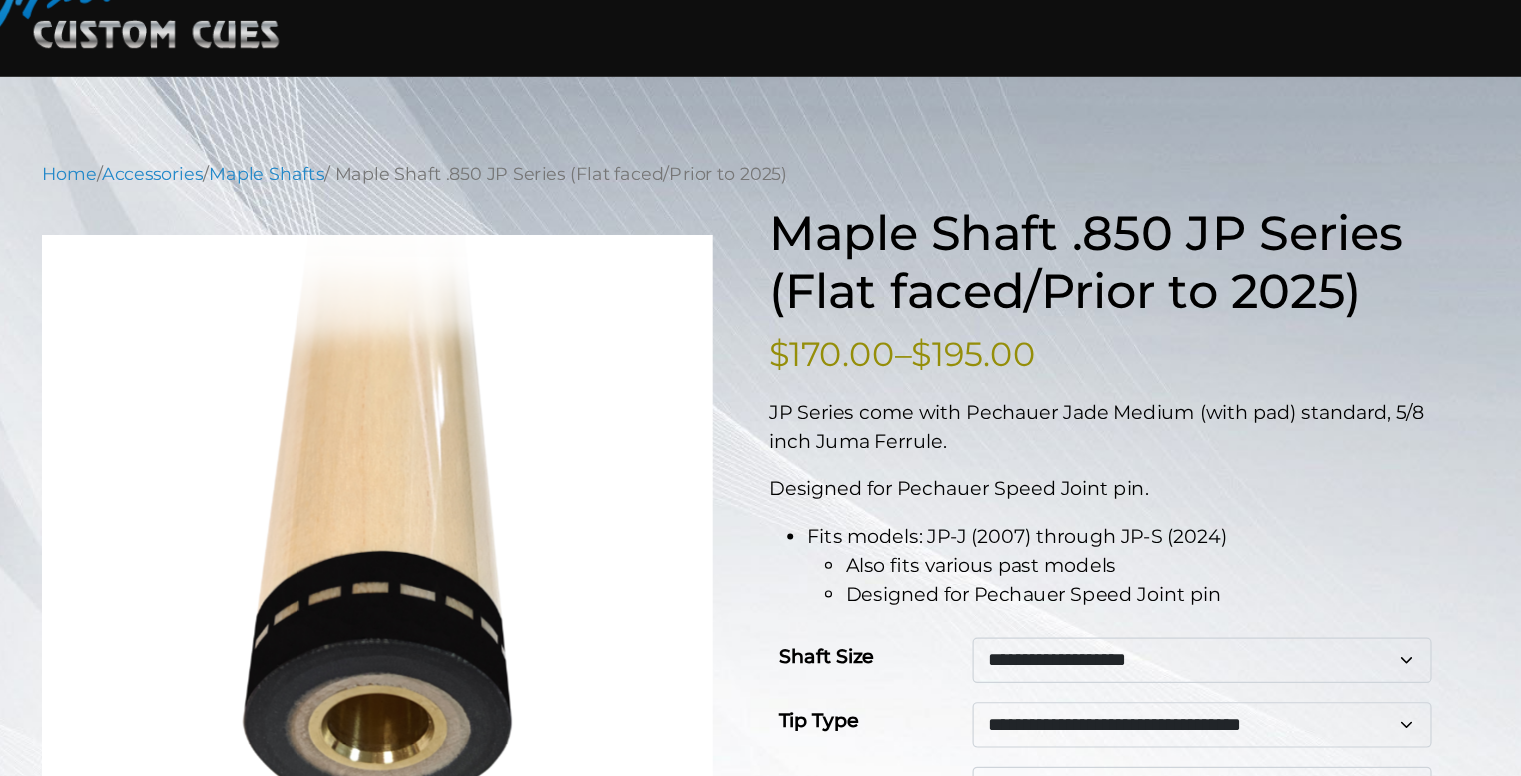 scroll, scrollTop: 16, scrollLeft: 0, axis: vertical 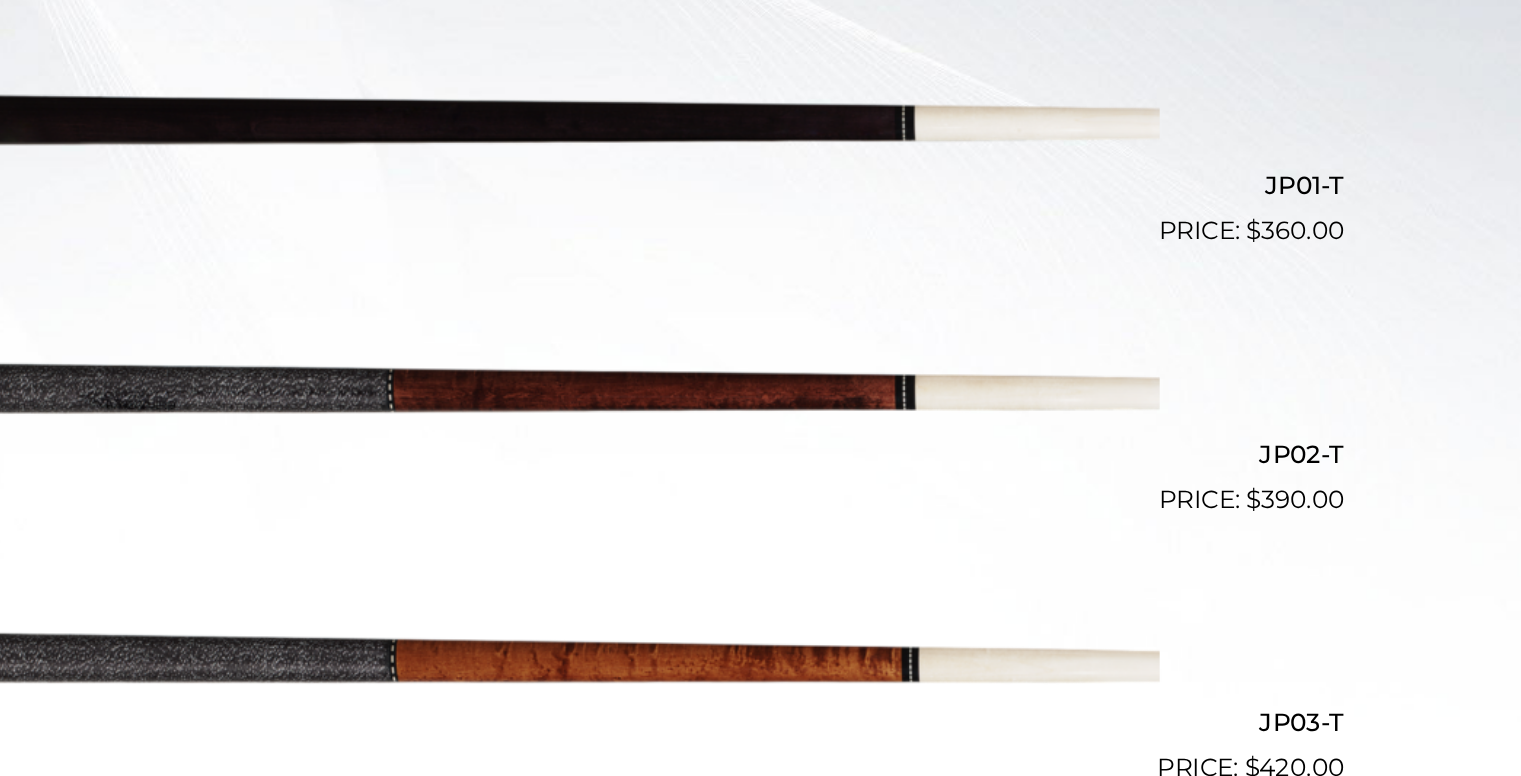 click on "**********" at bounding box center [760, 2190] 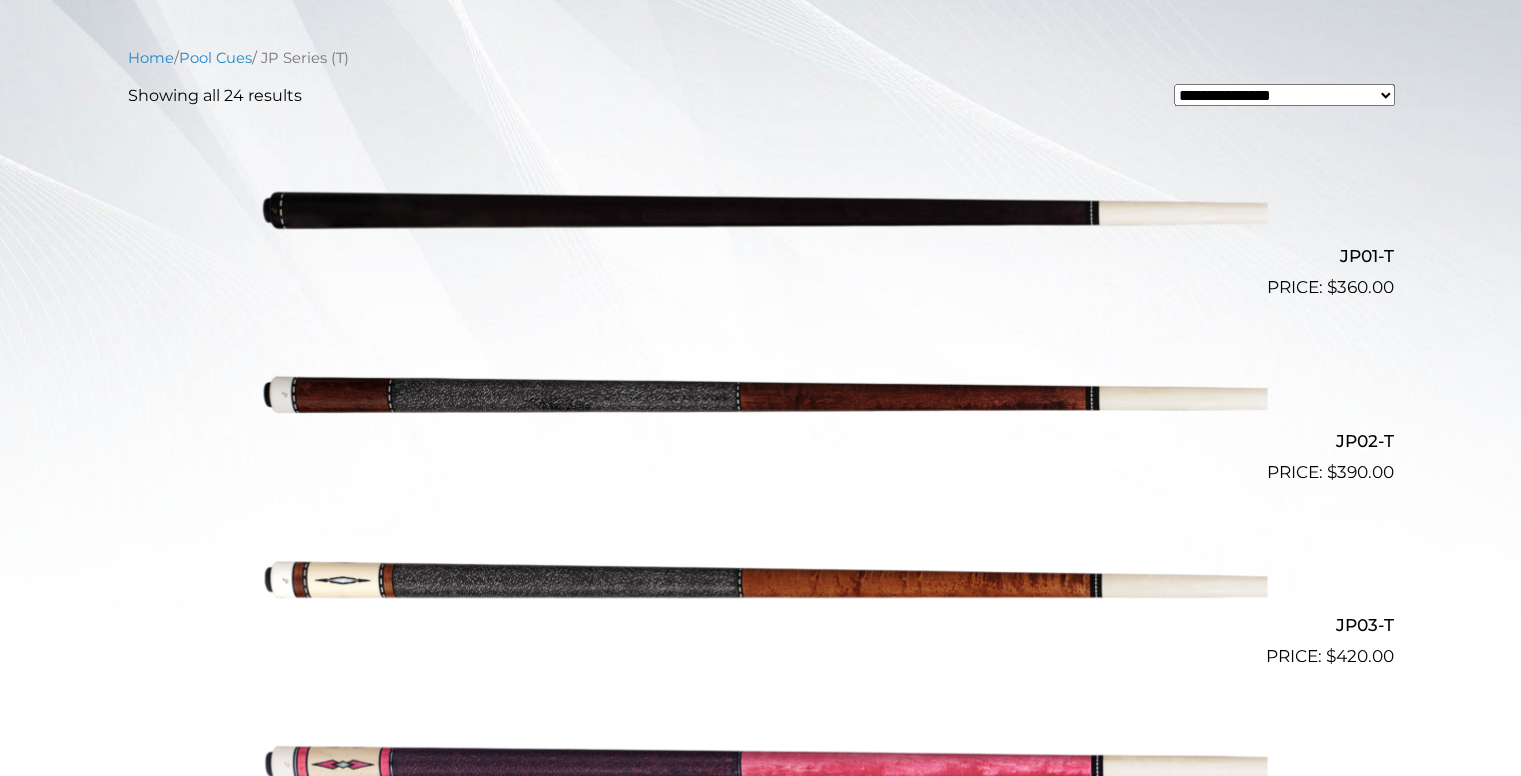 scroll, scrollTop: 523, scrollLeft: 0, axis: vertical 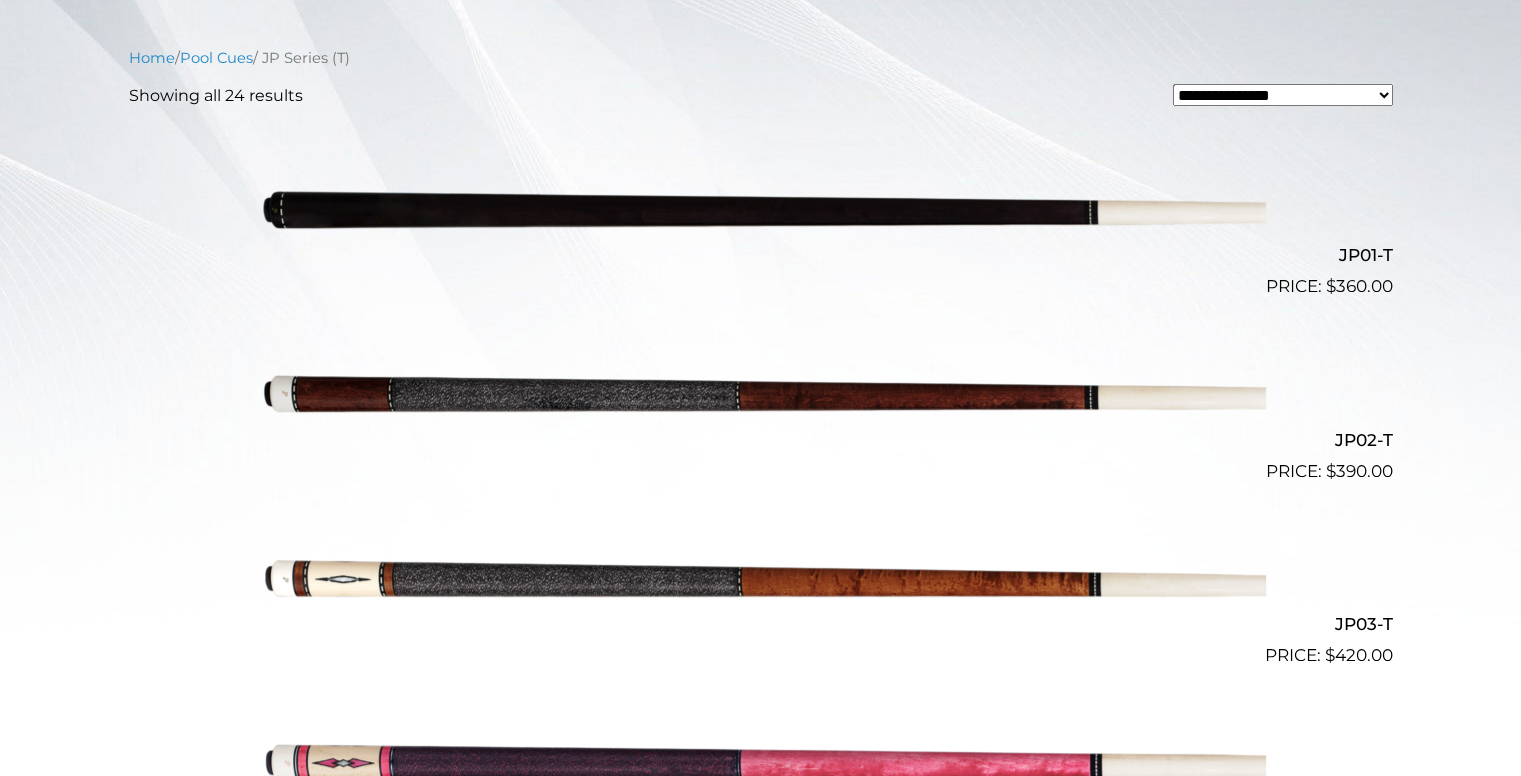 click at bounding box center [761, 208] 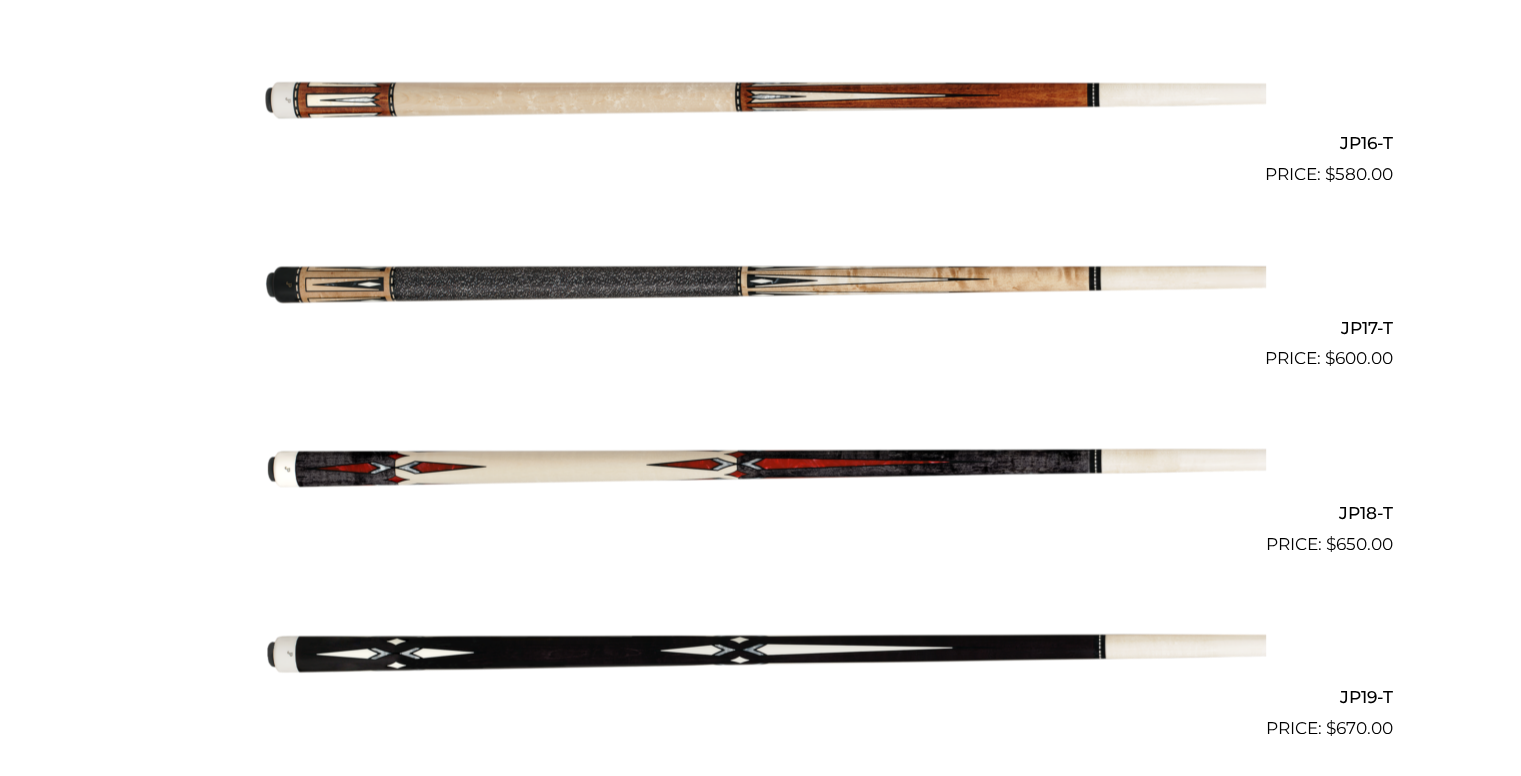 scroll, scrollTop: 3400, scrollLeft: 0, axis: vertical 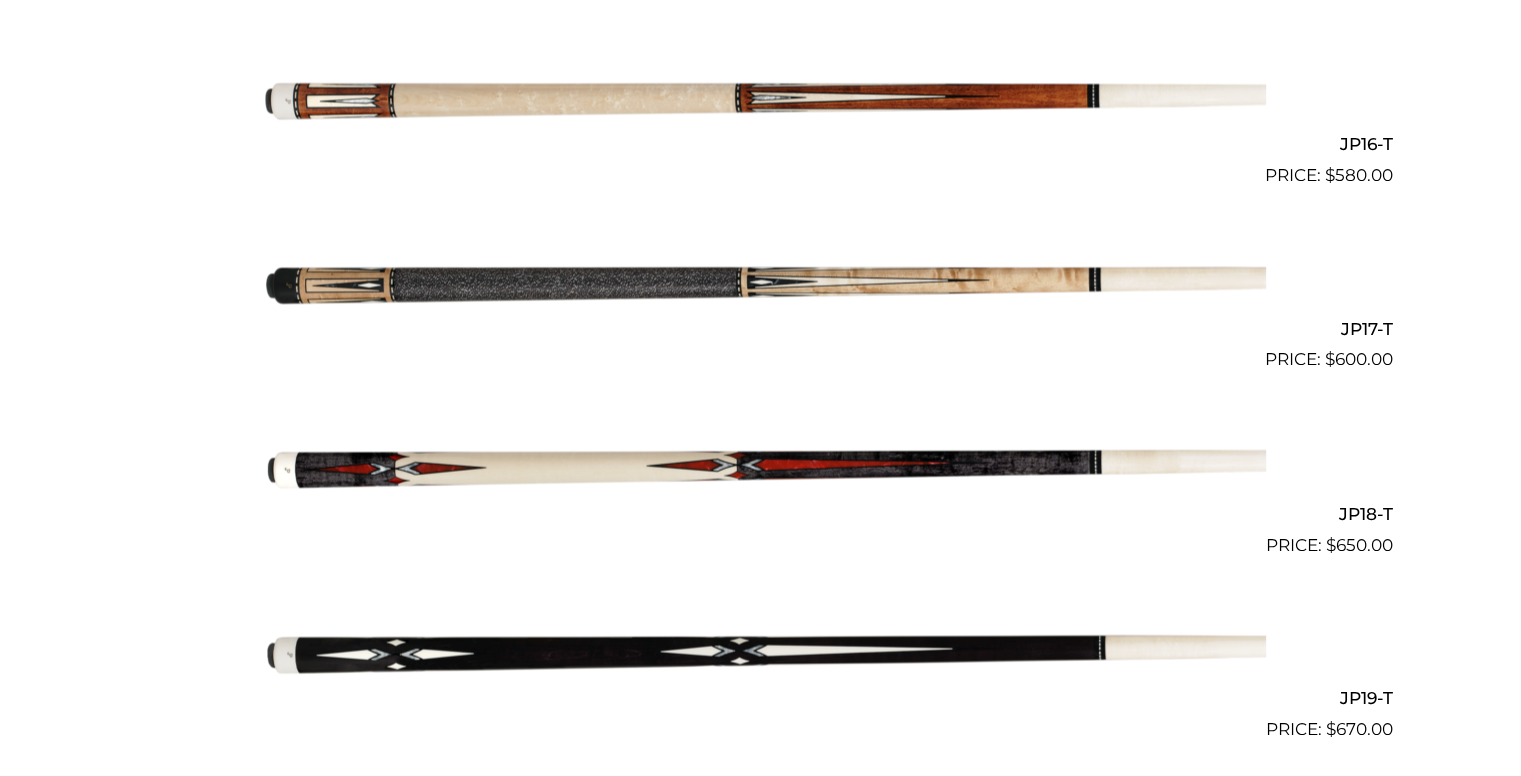 click at bounding box center (761, 281) 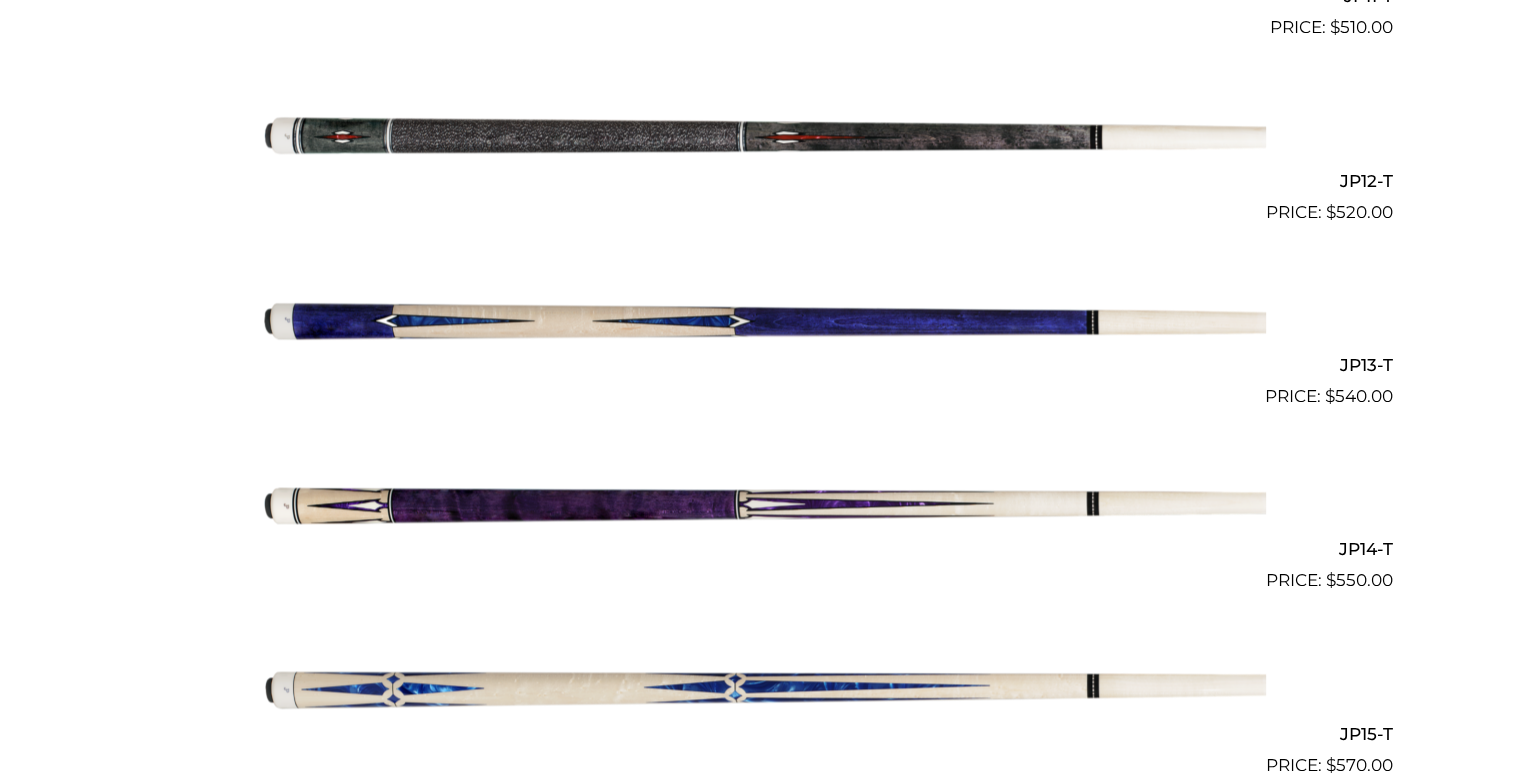 scroll, scrollTop: 2610, scrollLeft: 0, axis: vertical 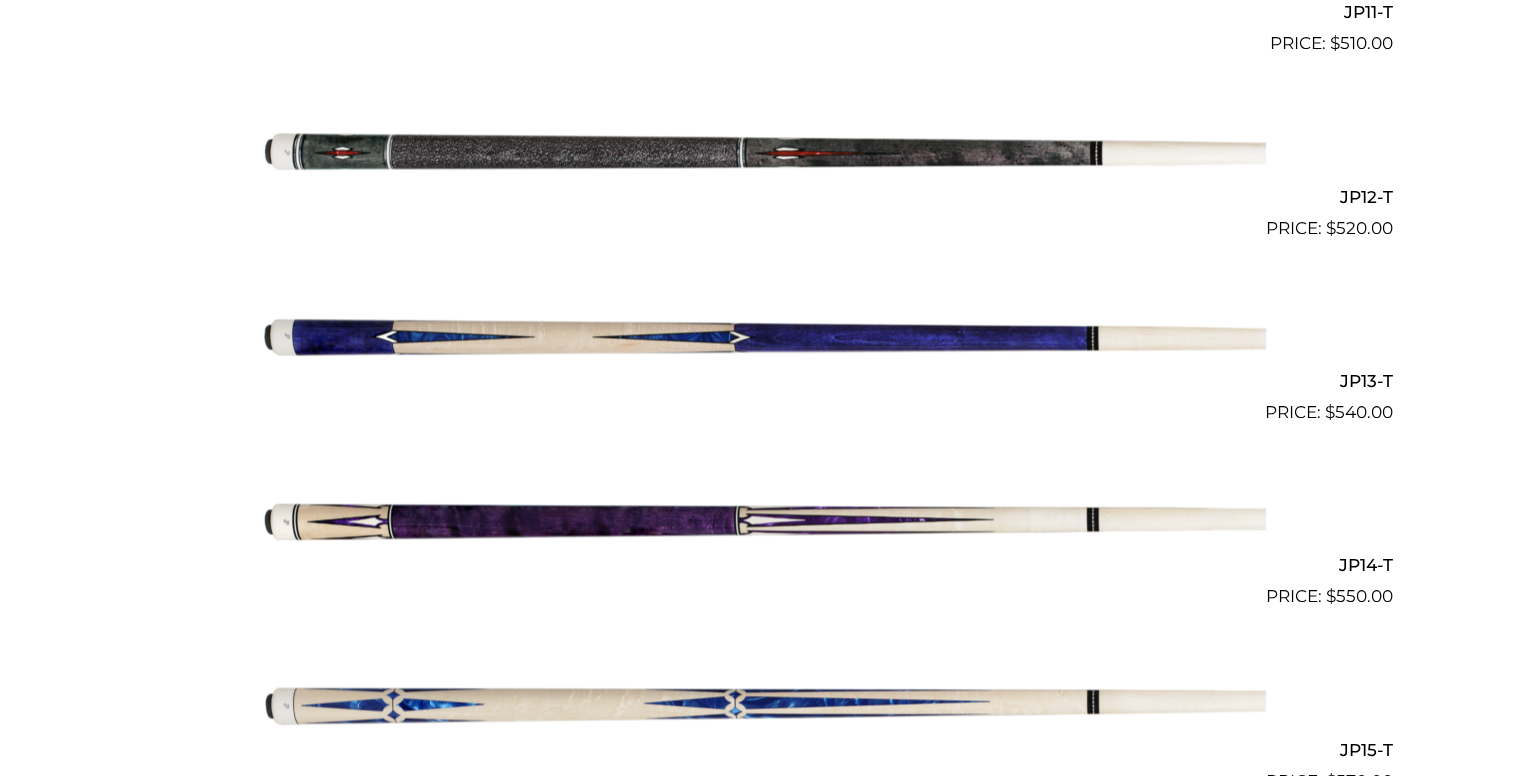 click at bounding box center [761, 334] 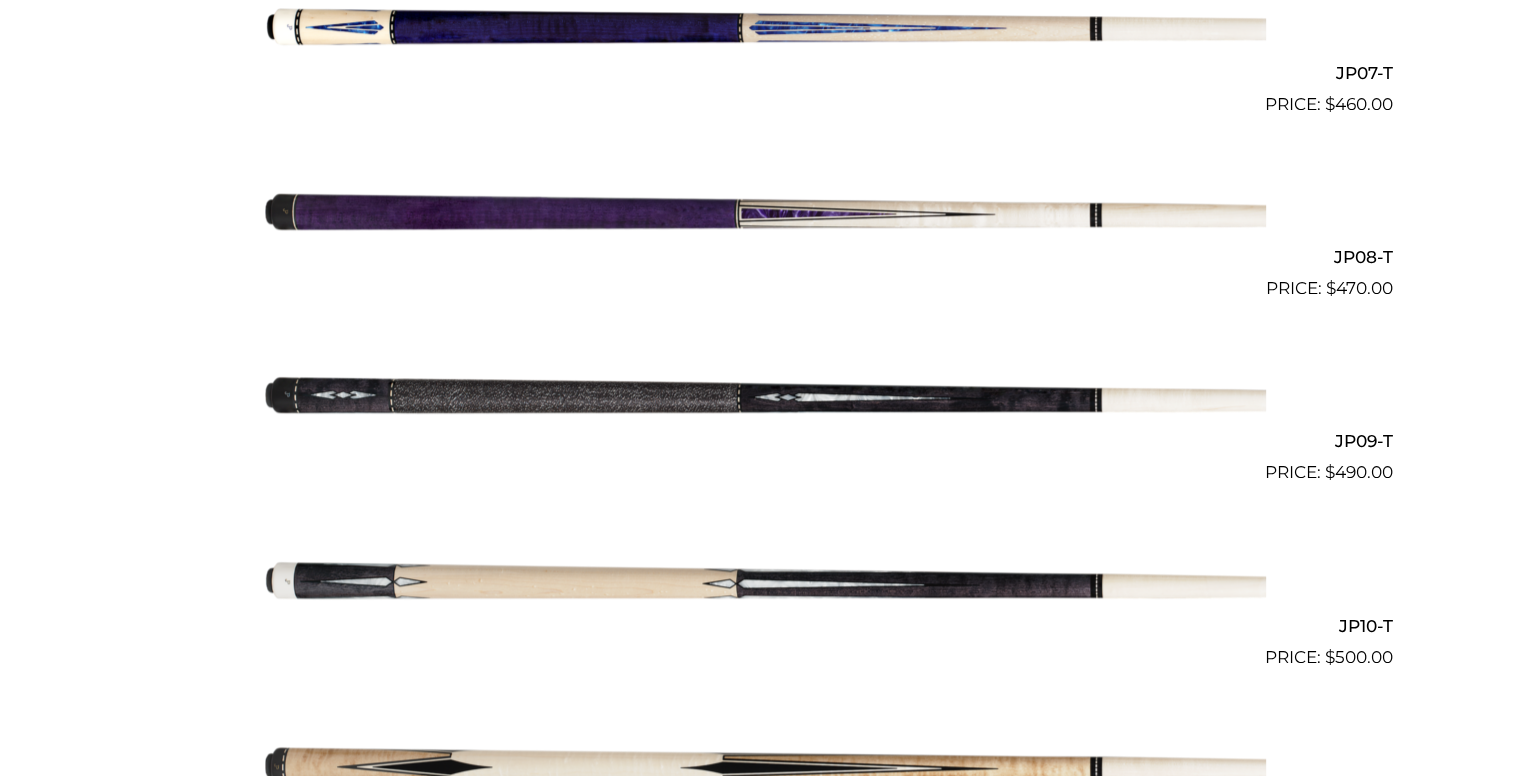 scroll, scrollTop: 1811, scrollLeft: 0, axis: vertical 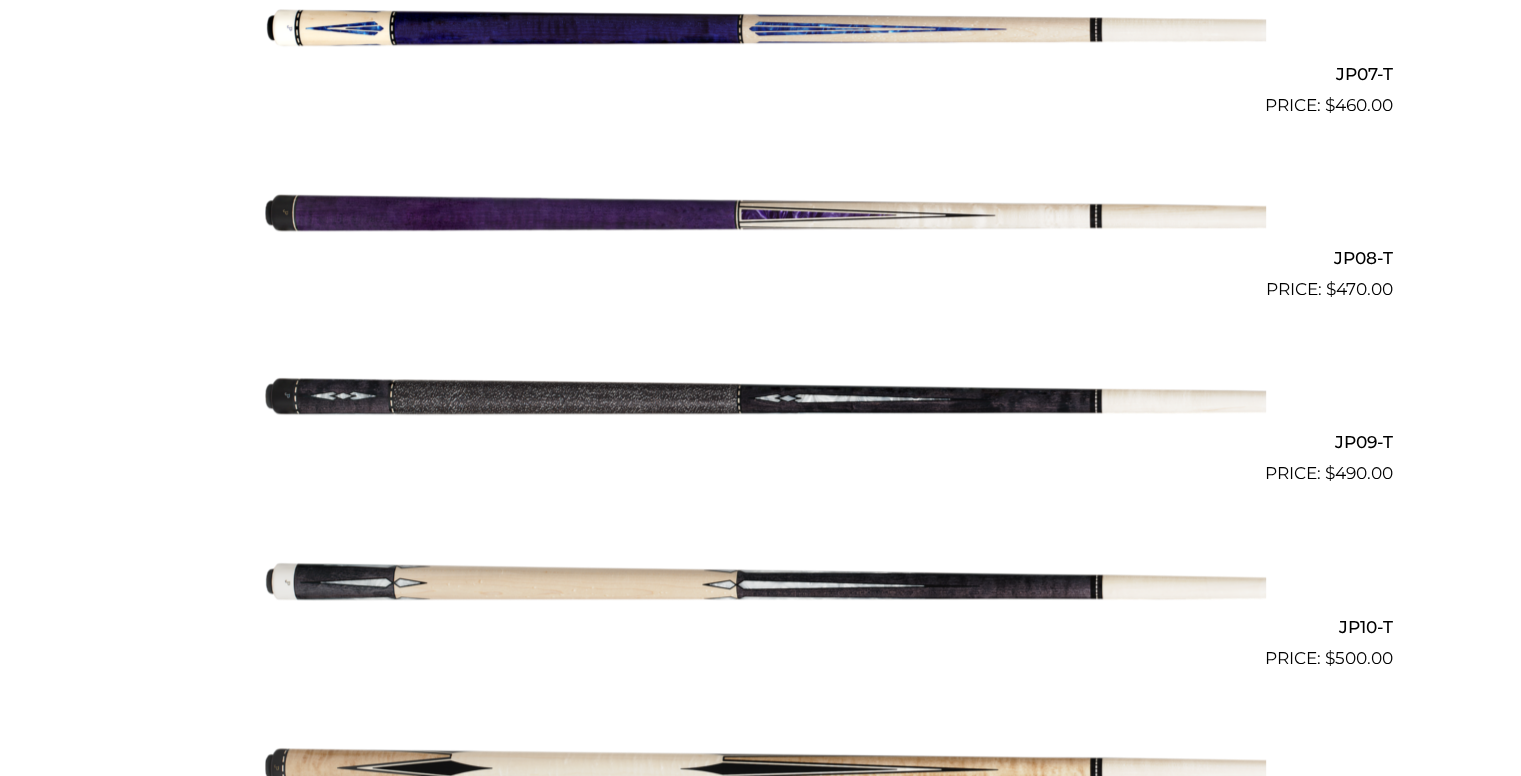 click at bounding box center (761, 395) 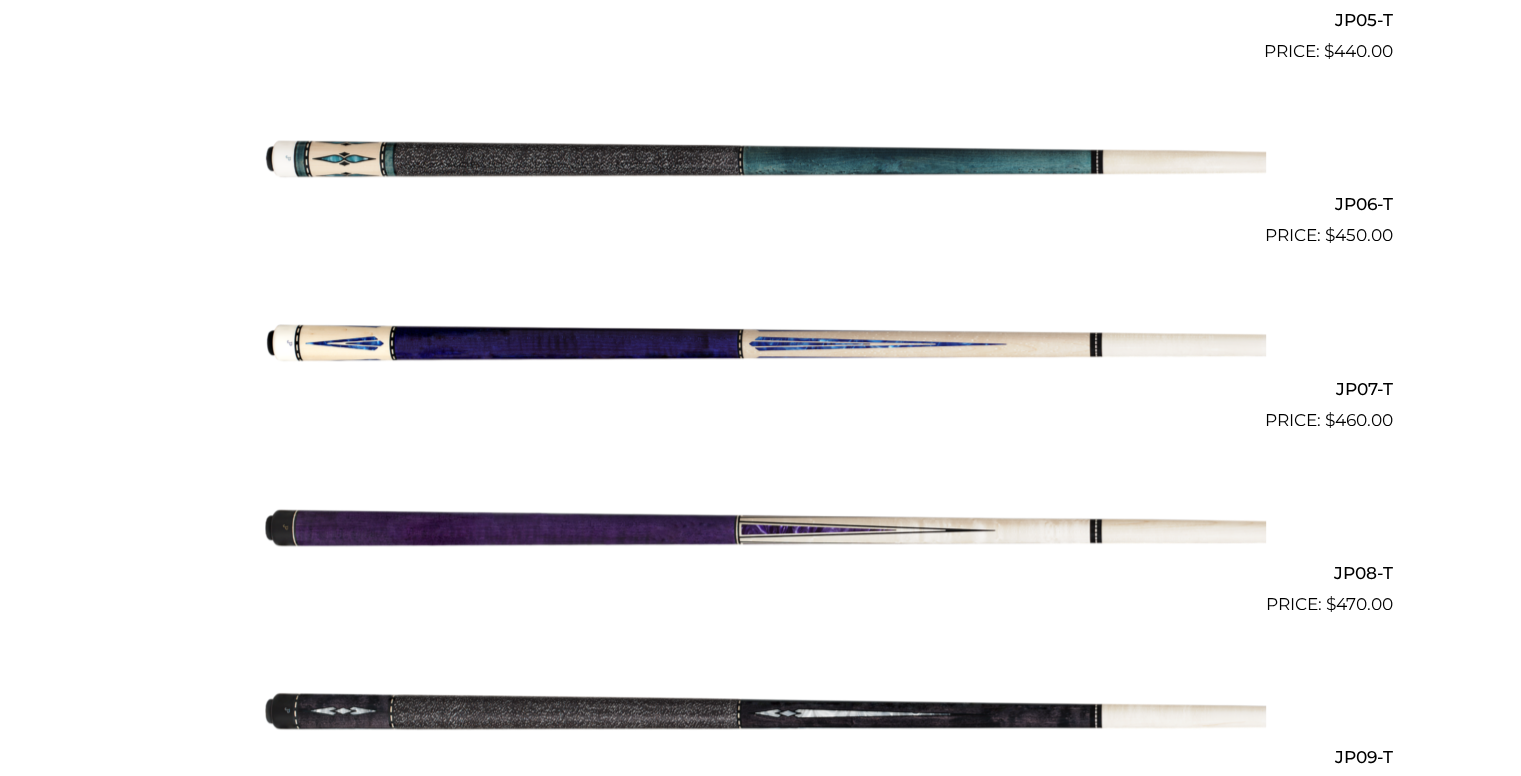scroll, scrollTop: 1494, scrollLeft: 0, axis: vertical 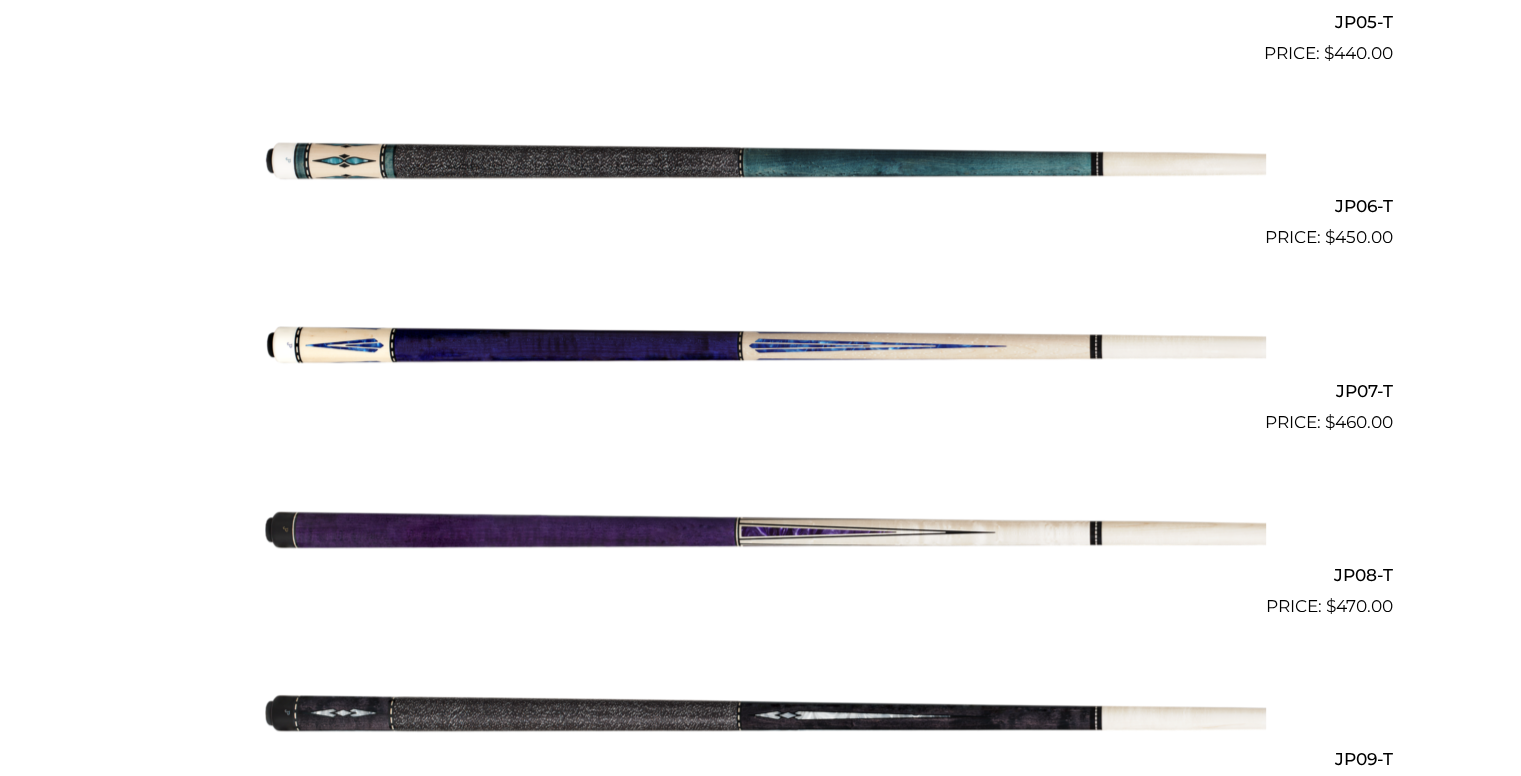 click at bounding box center (761, 159) 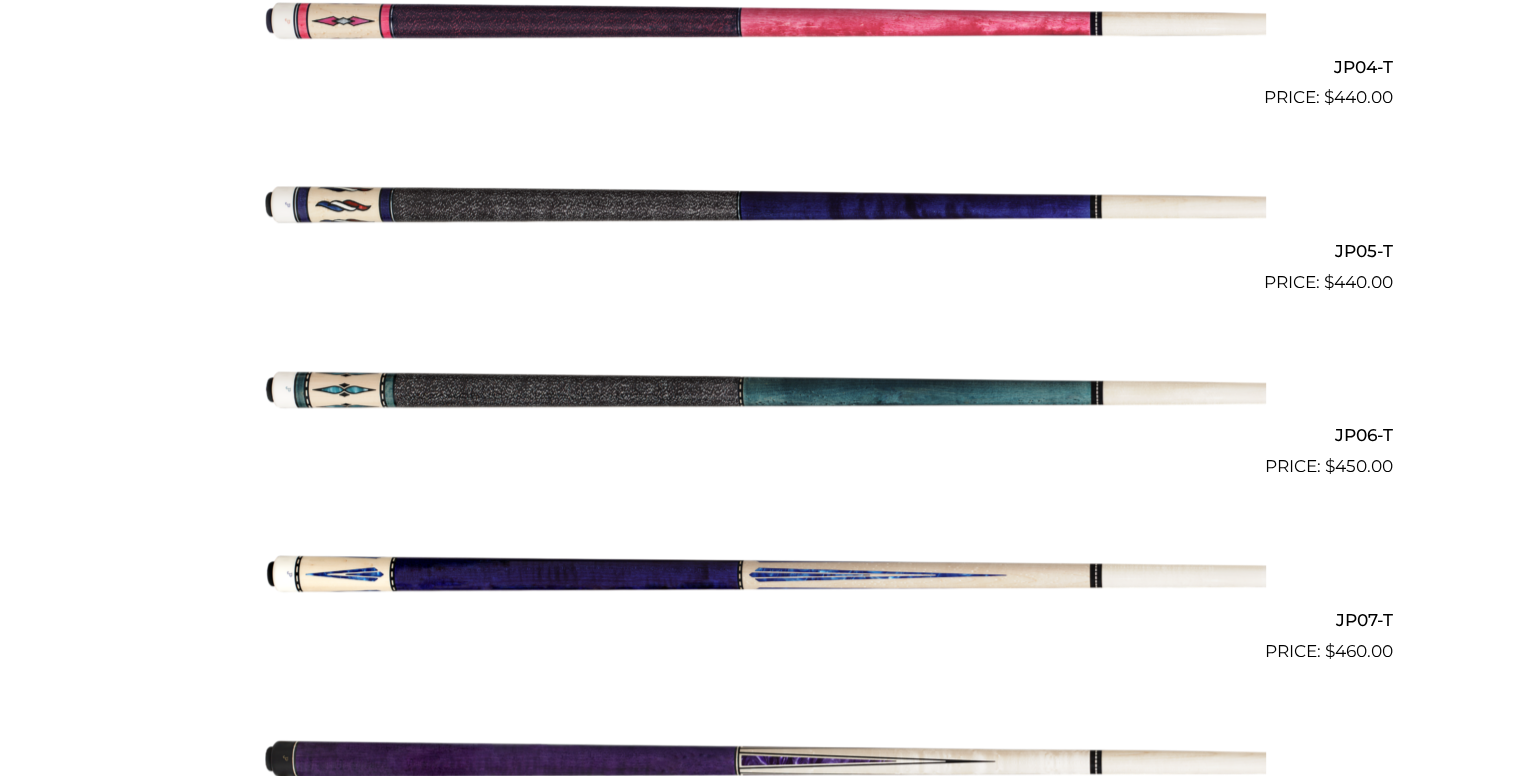 scroll, scrollTop: 1261, scrollLeft: 0, axis: vertical 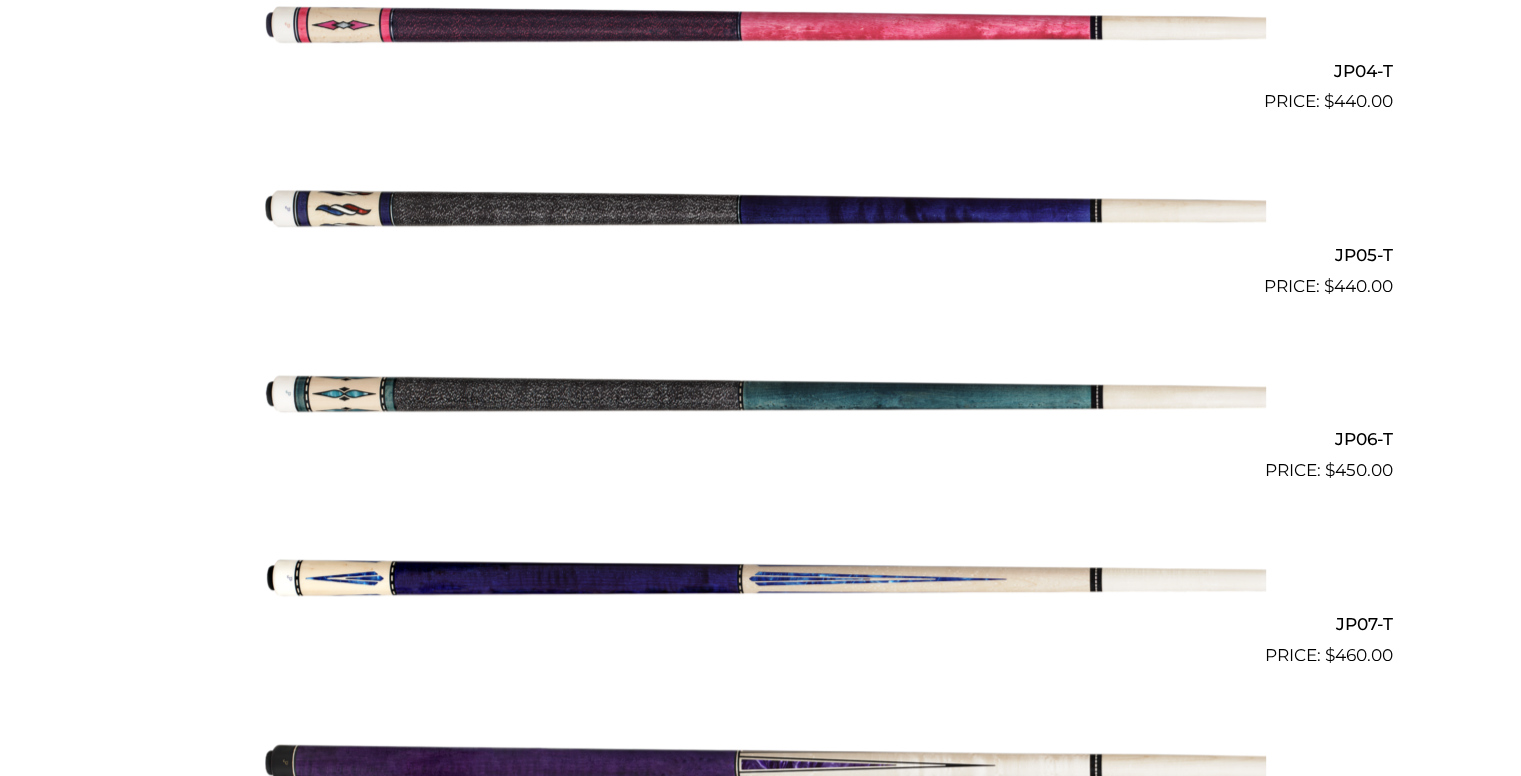click at bounding box center [761, 207] 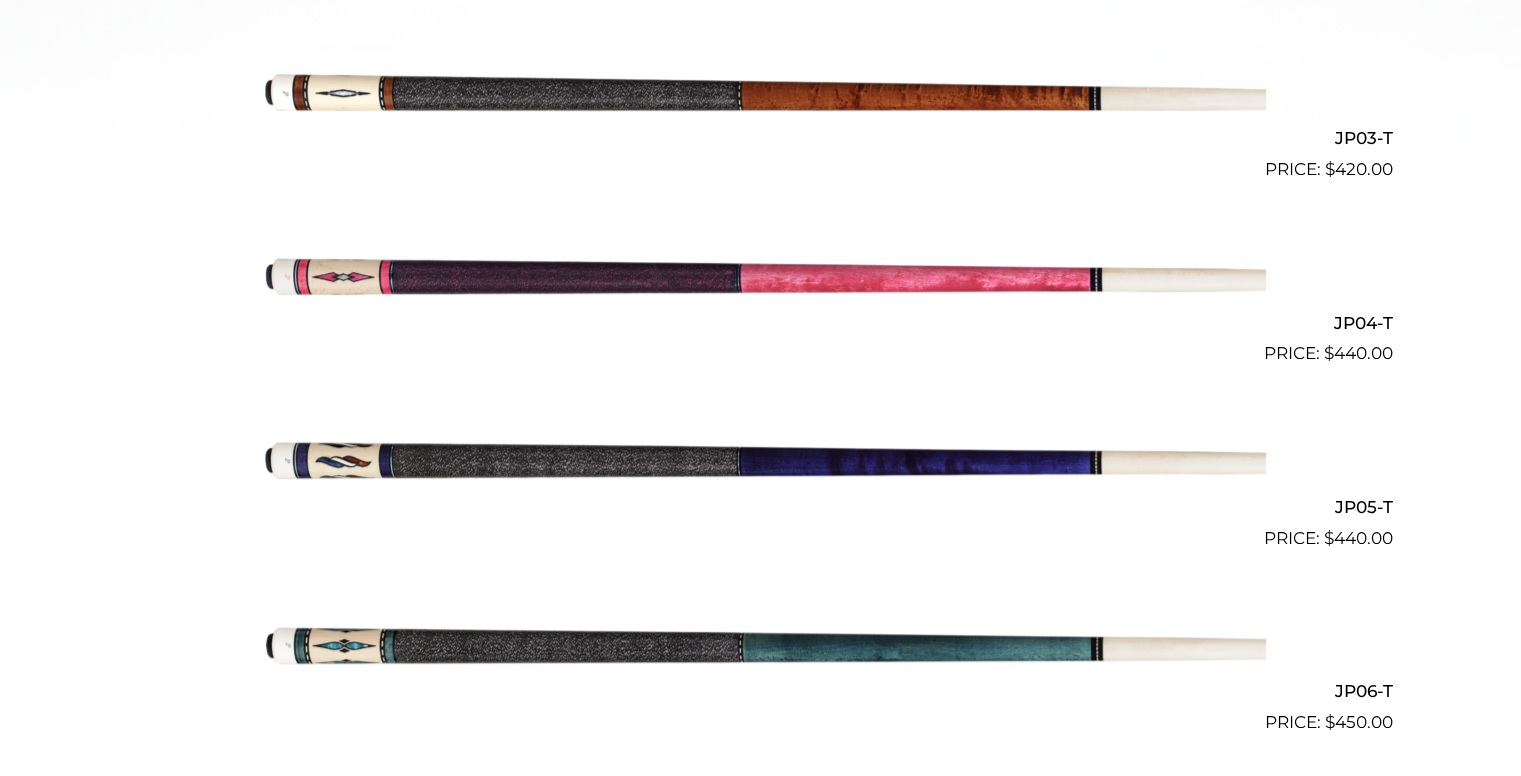 scroll, scrollTop: 1010, scrollLeft: 0, axis: vertical 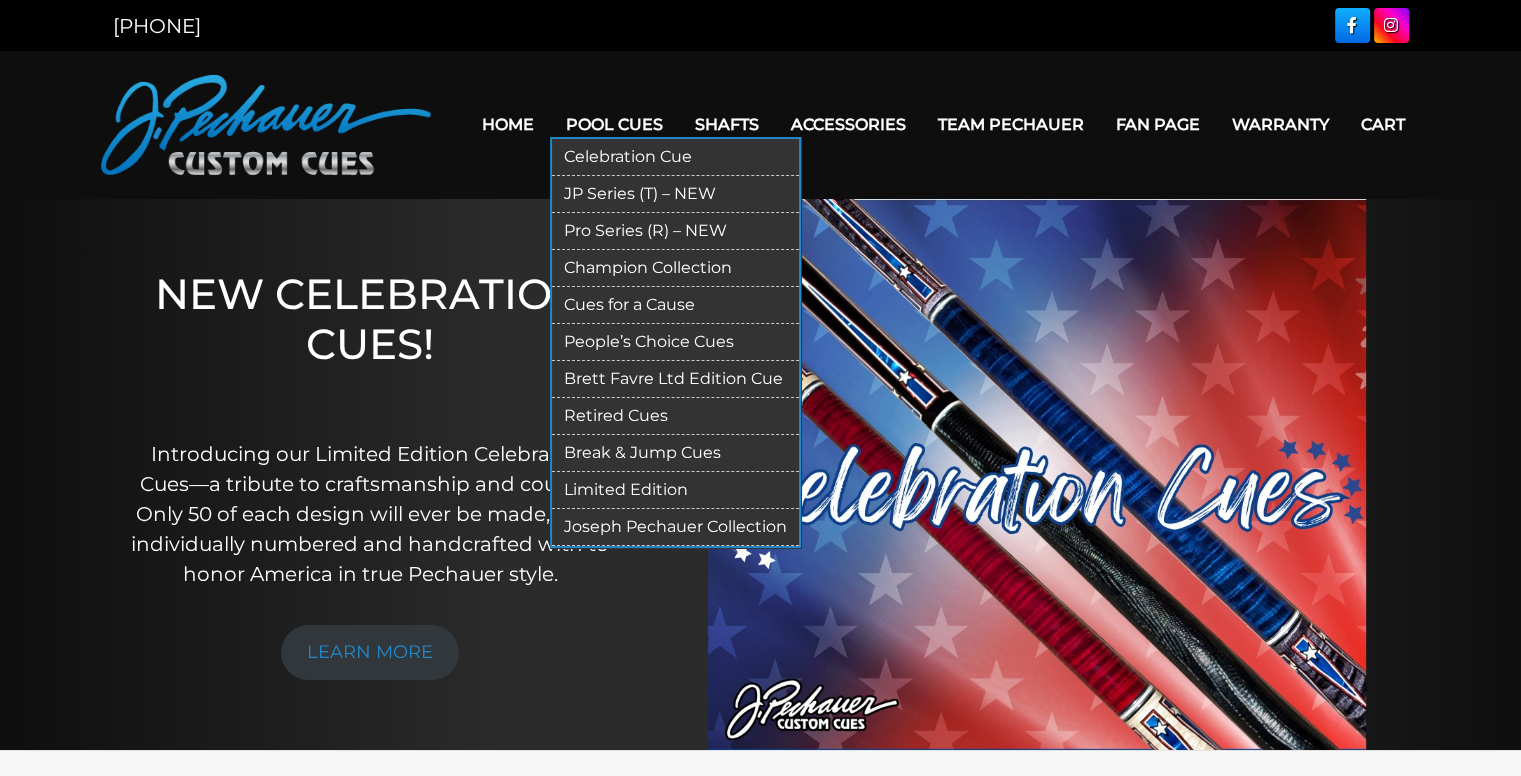 click on "Pro Series (R) – NEW" at bounding box center [675, 231] 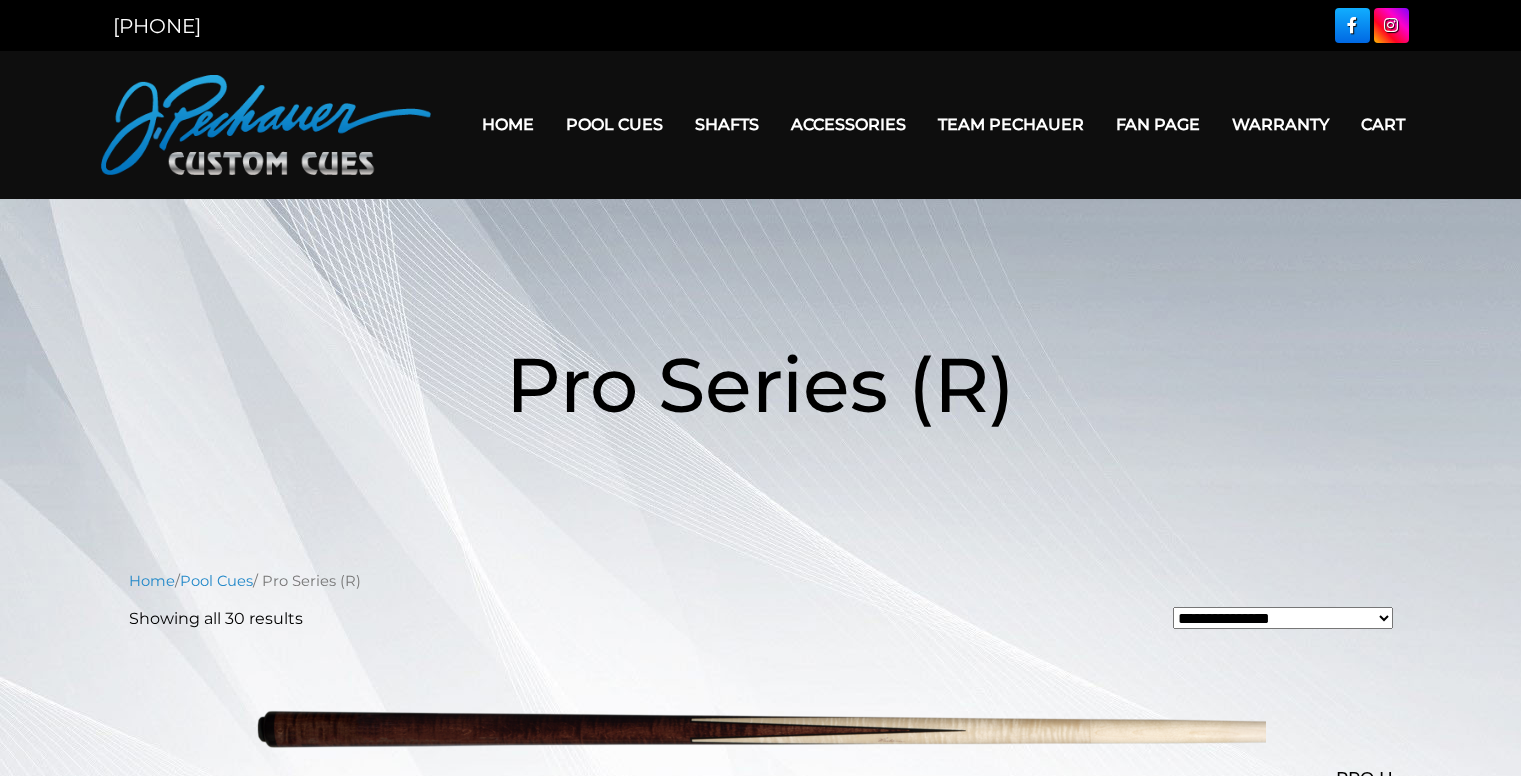 scroll, scrollTop: 0, scrollLeft: 0, axis: both 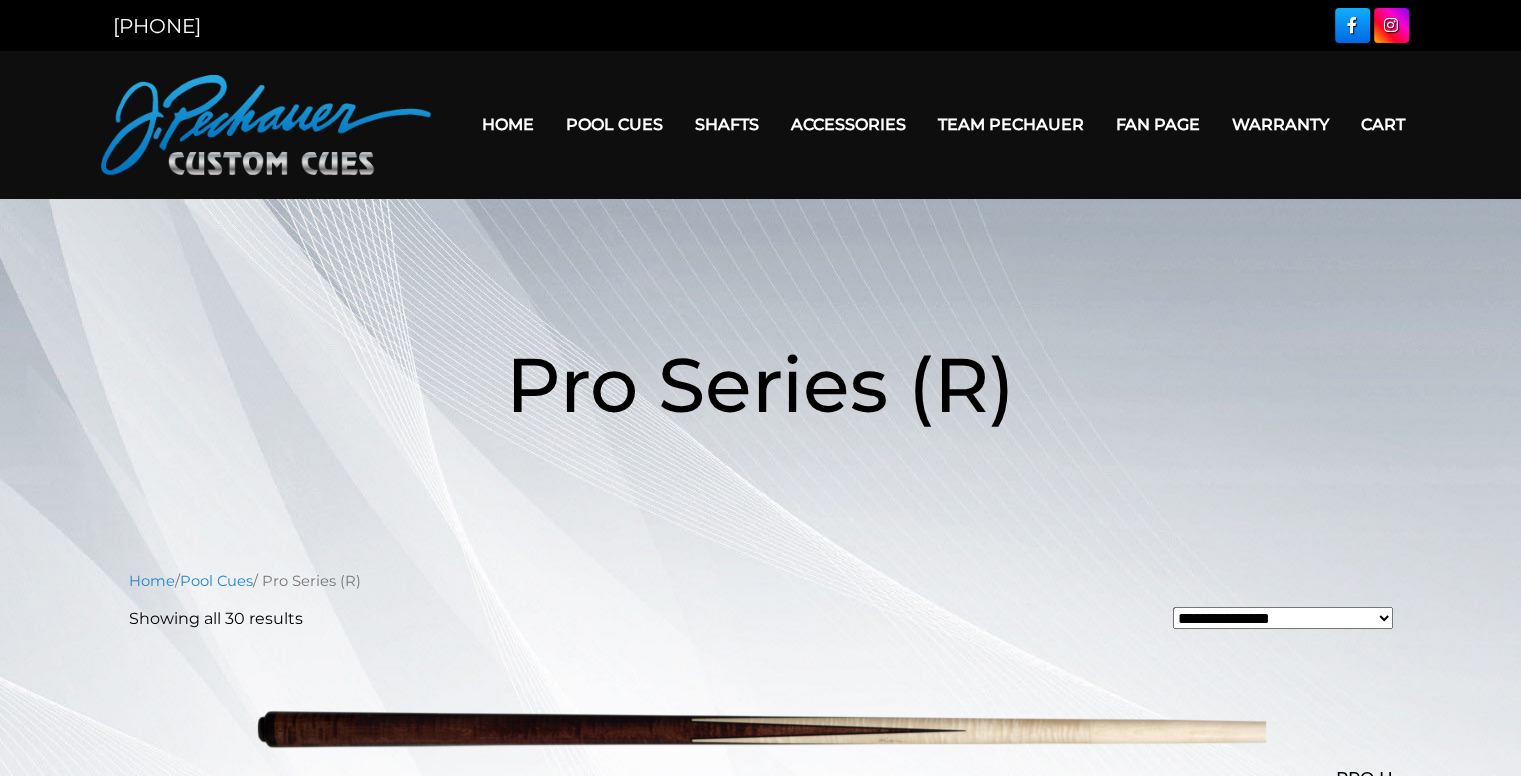 click on "**********" at bounding box center (1283, 618) 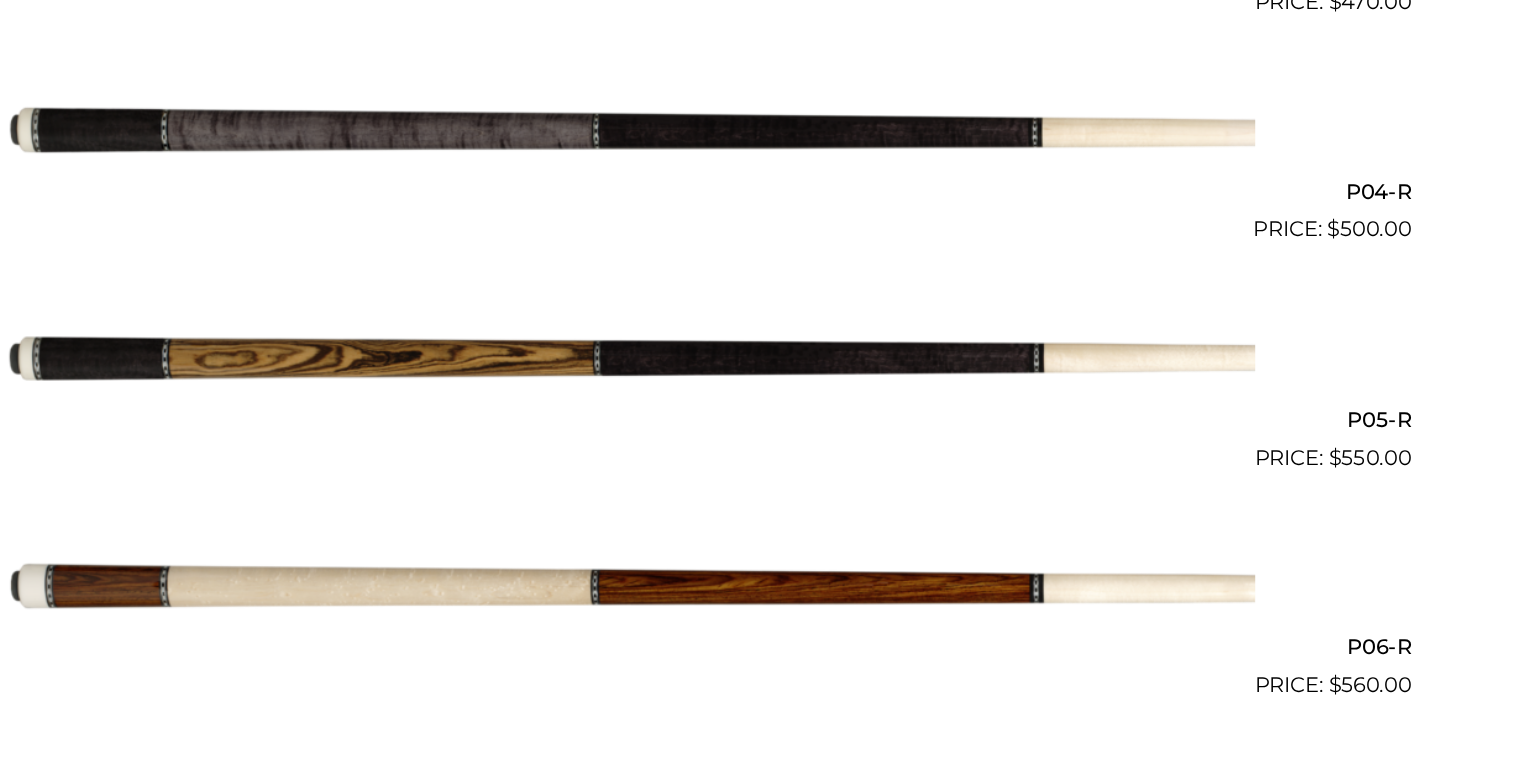 scroll, scrollTop: 1030, scrollLeft: 0, axis: vertical 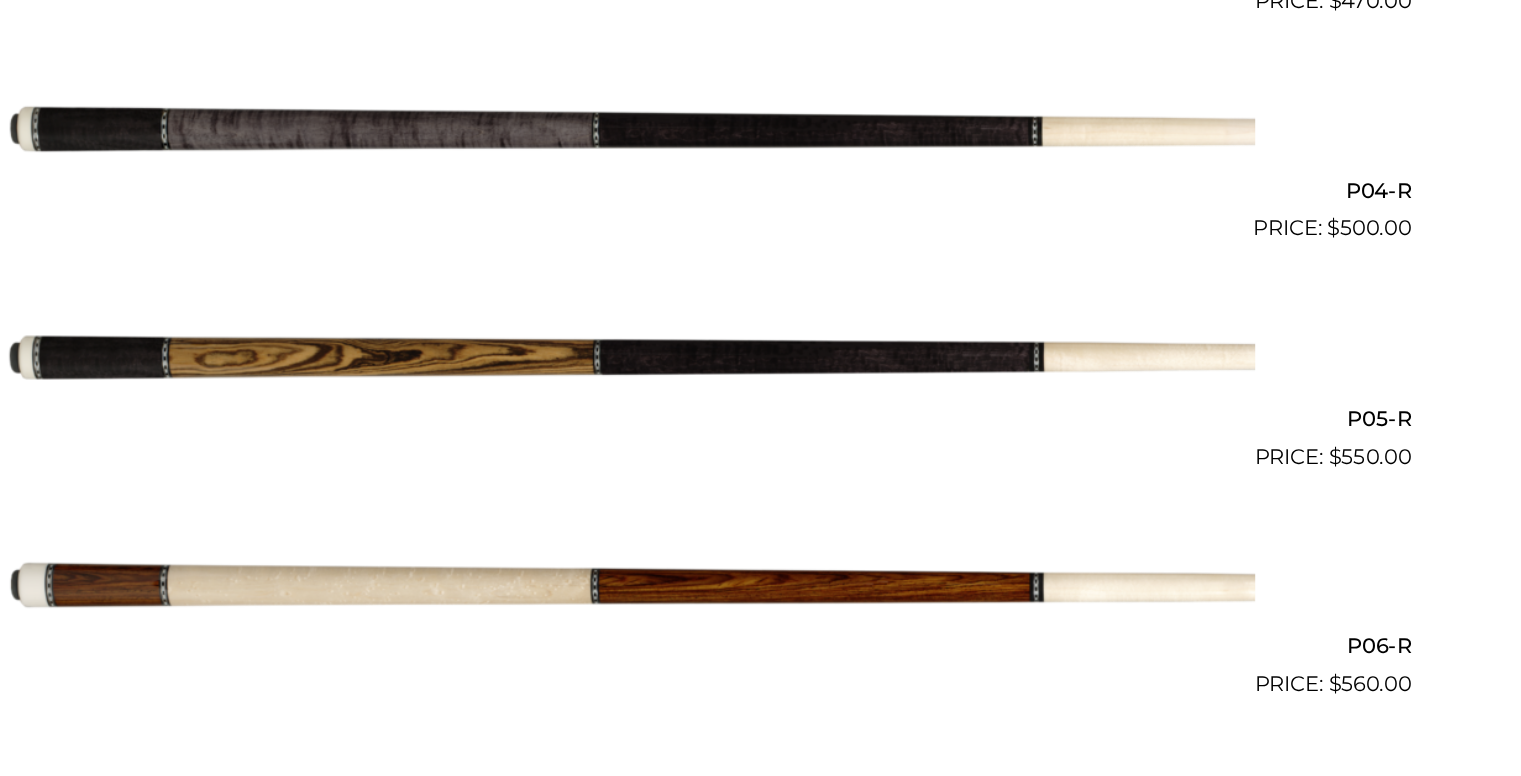 click at bounding box center (761, 438) 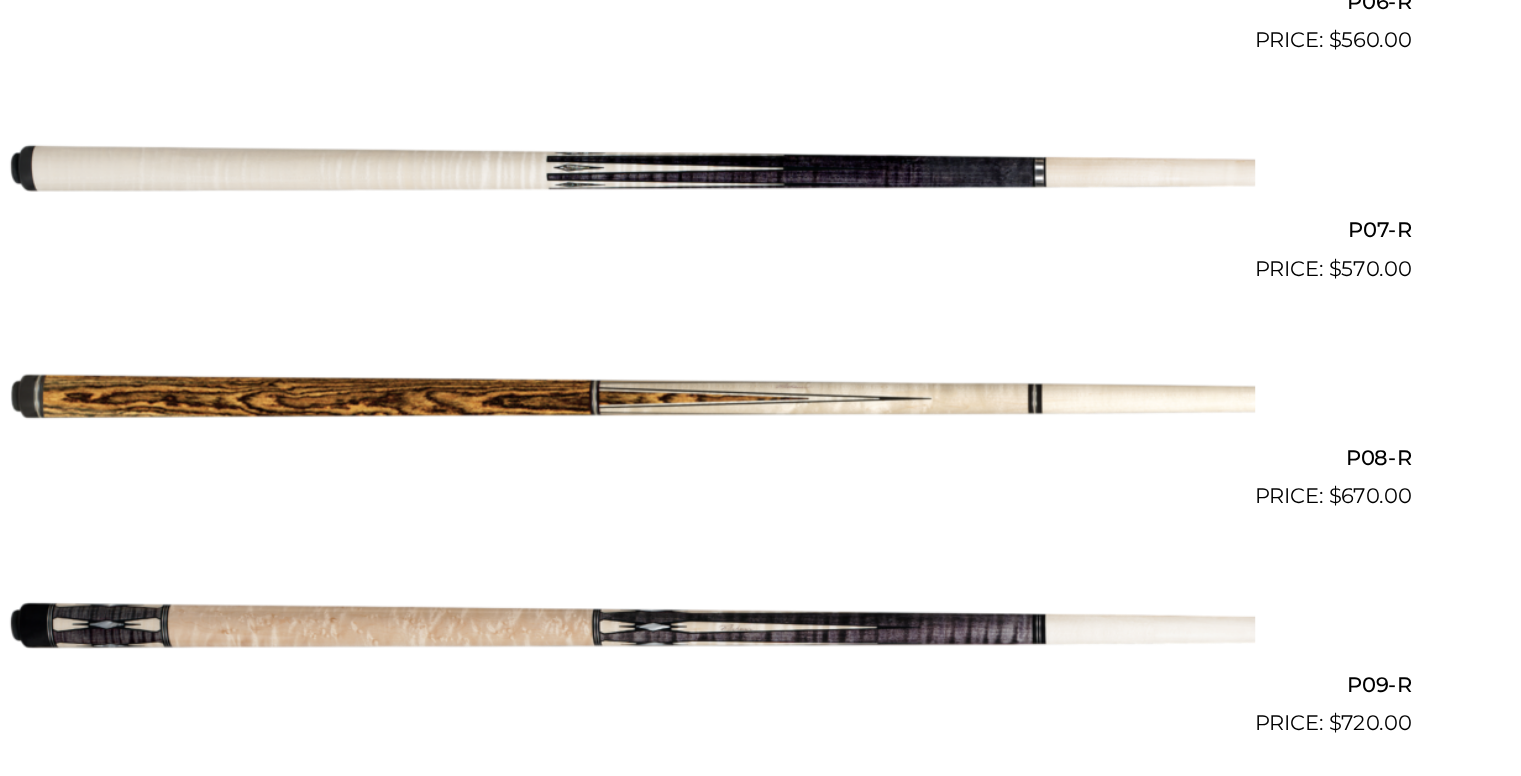 scroll, scrollTop: 1552, scrollLeft: 0, axis: vertical 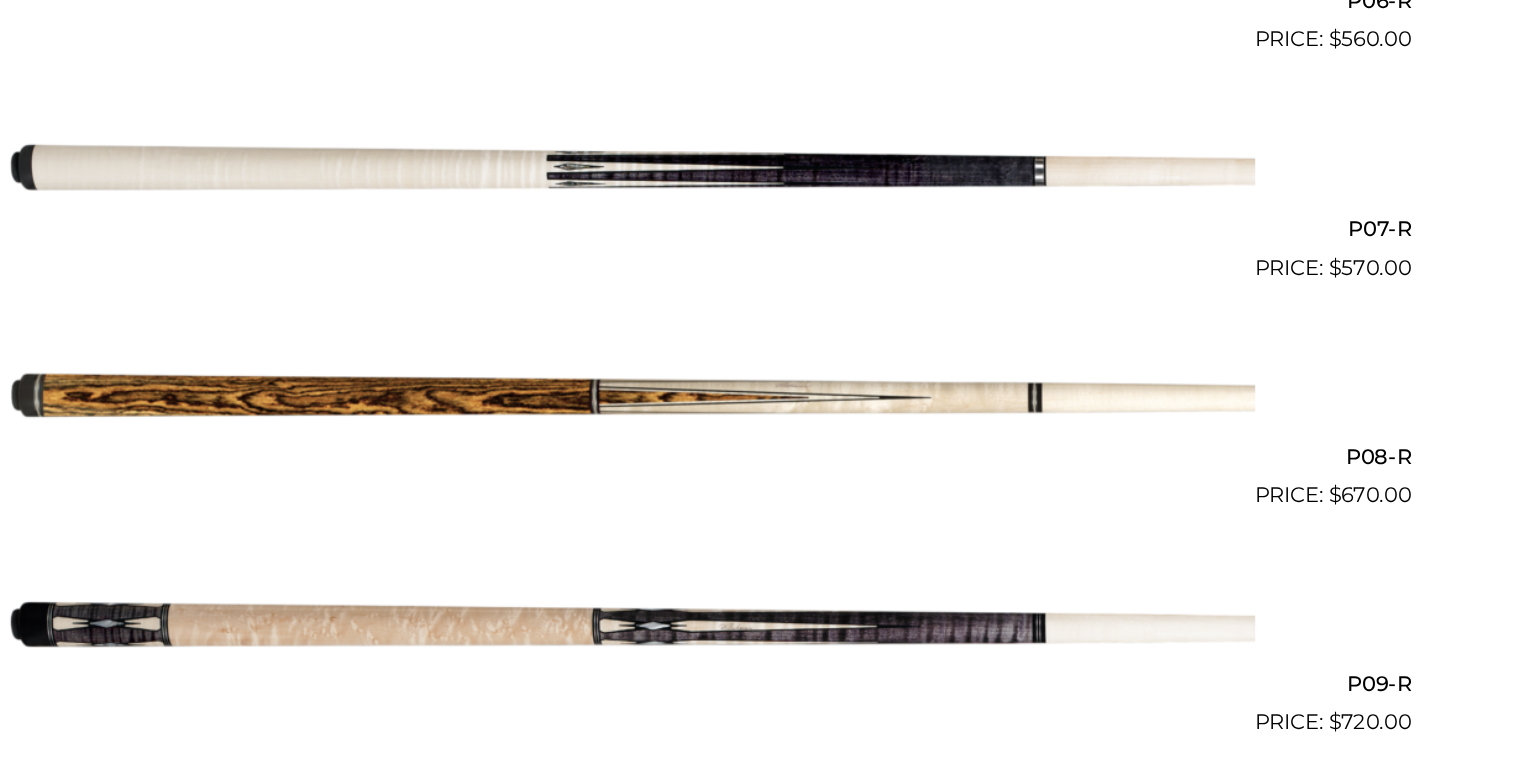 click at bounding box center [761, 470] 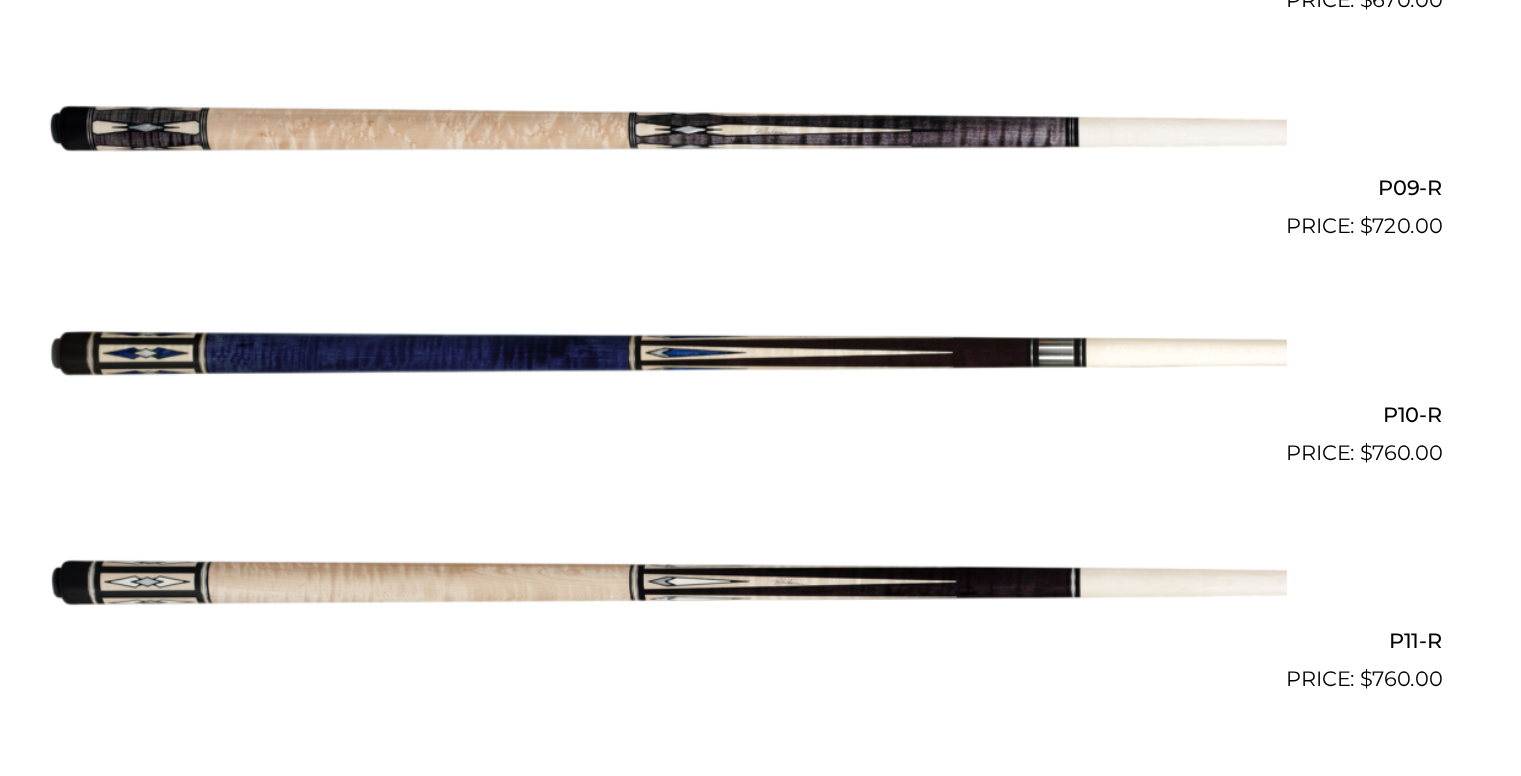 scroll, scrollTop: 2096, scrollLeft: 0, axis: vertical 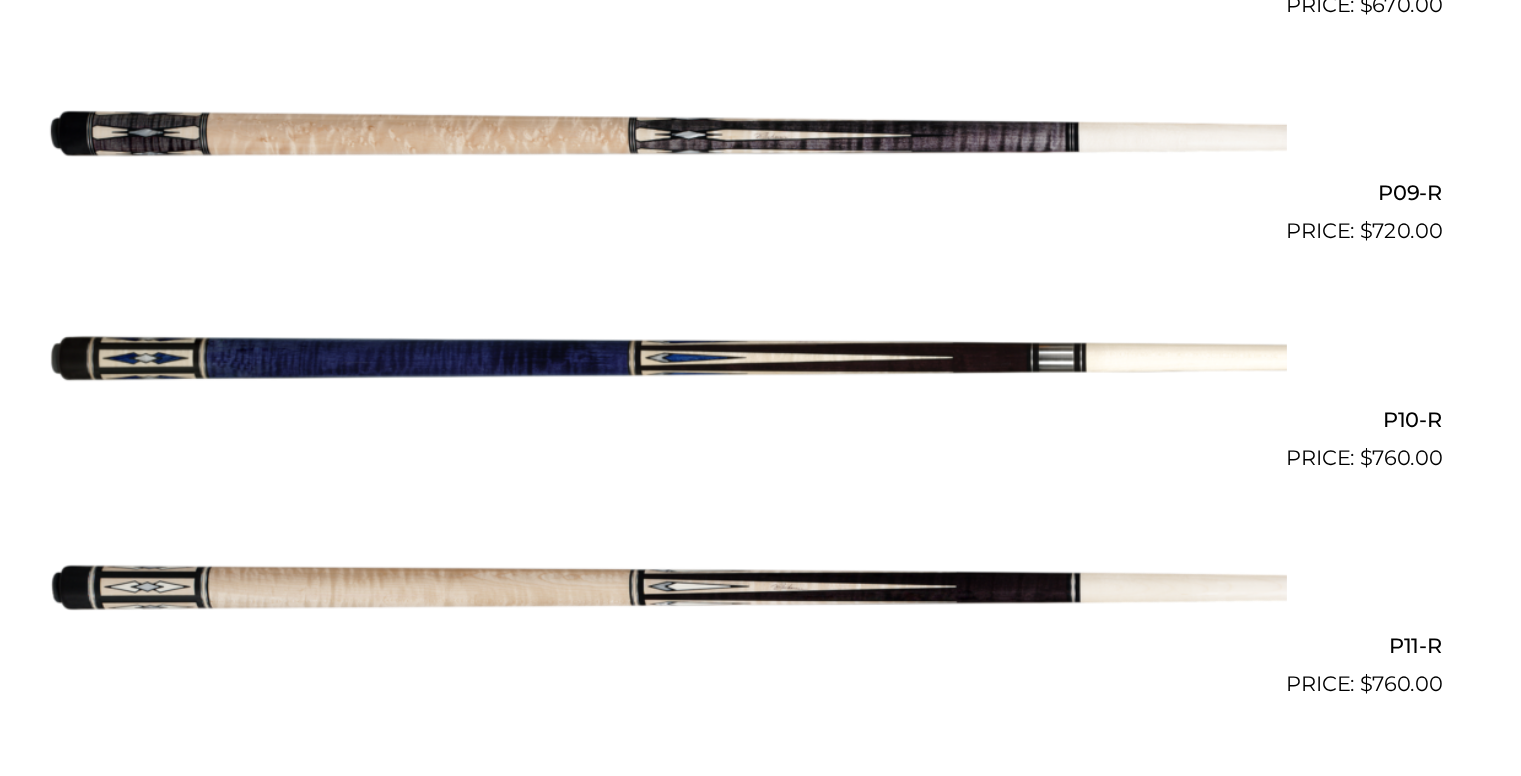 click at bounding box center (761, 294) 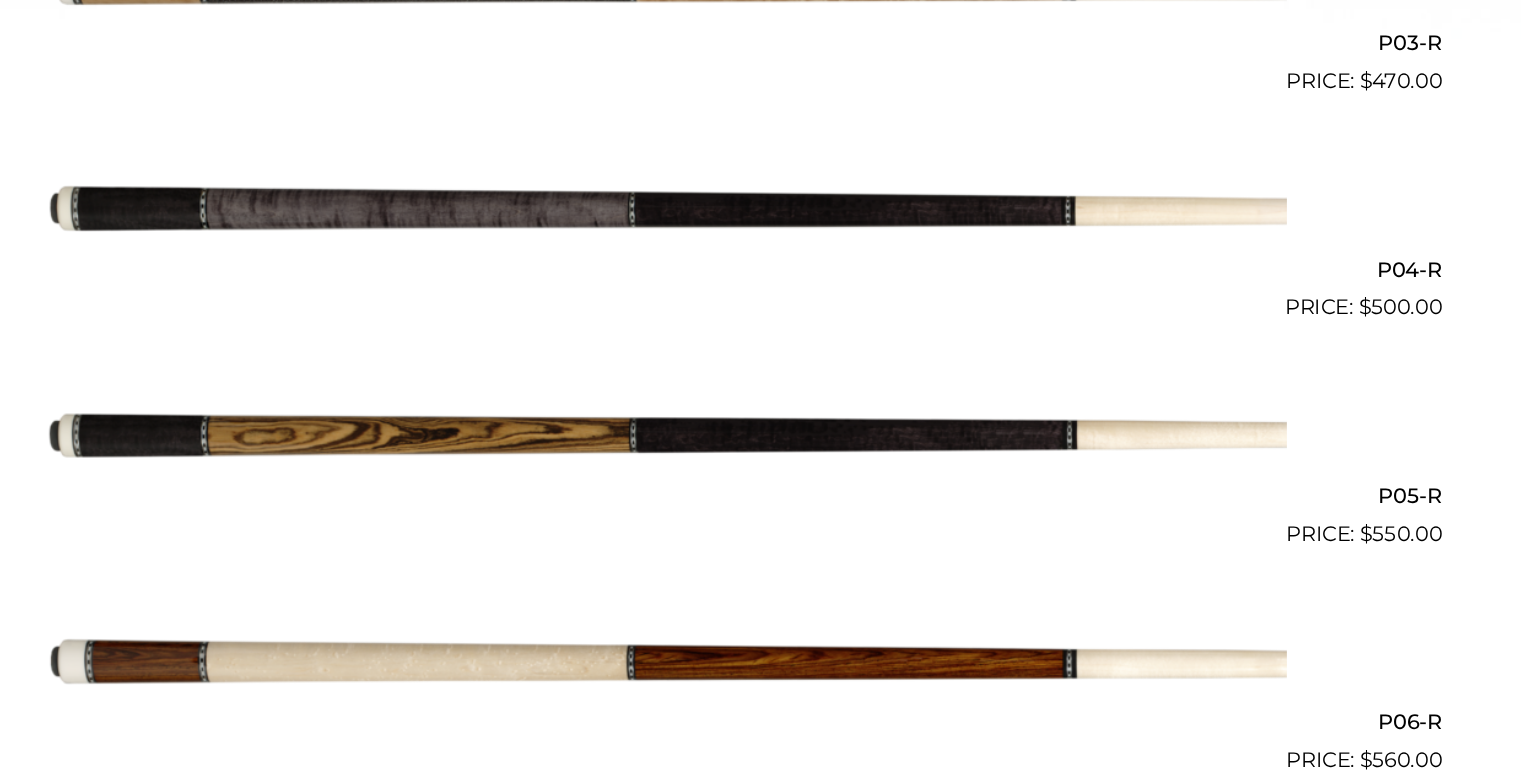 scroll, scrollTop: 1108, scrollLeft: 0, axis: vertical 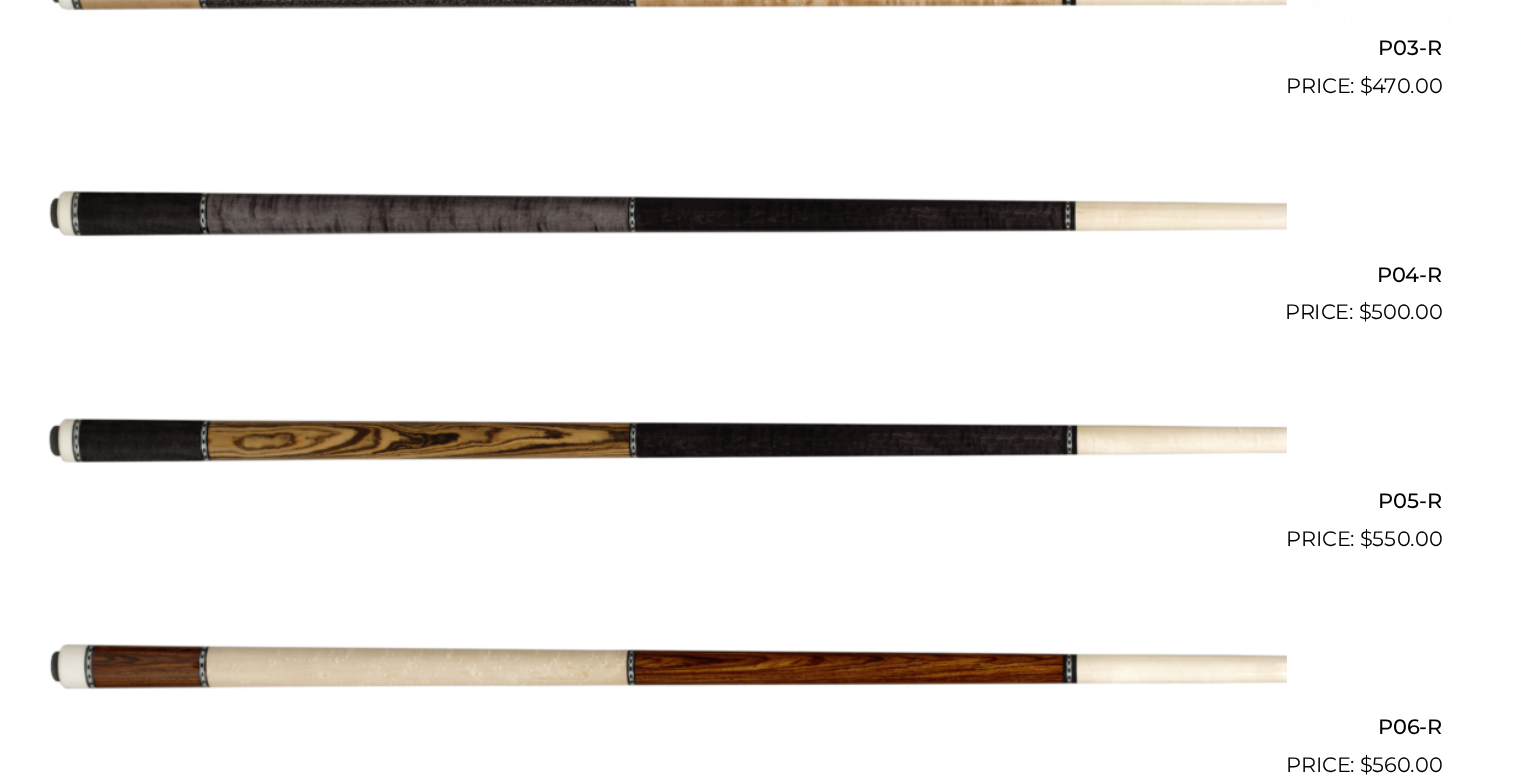 click at bounding box center [761, 360] 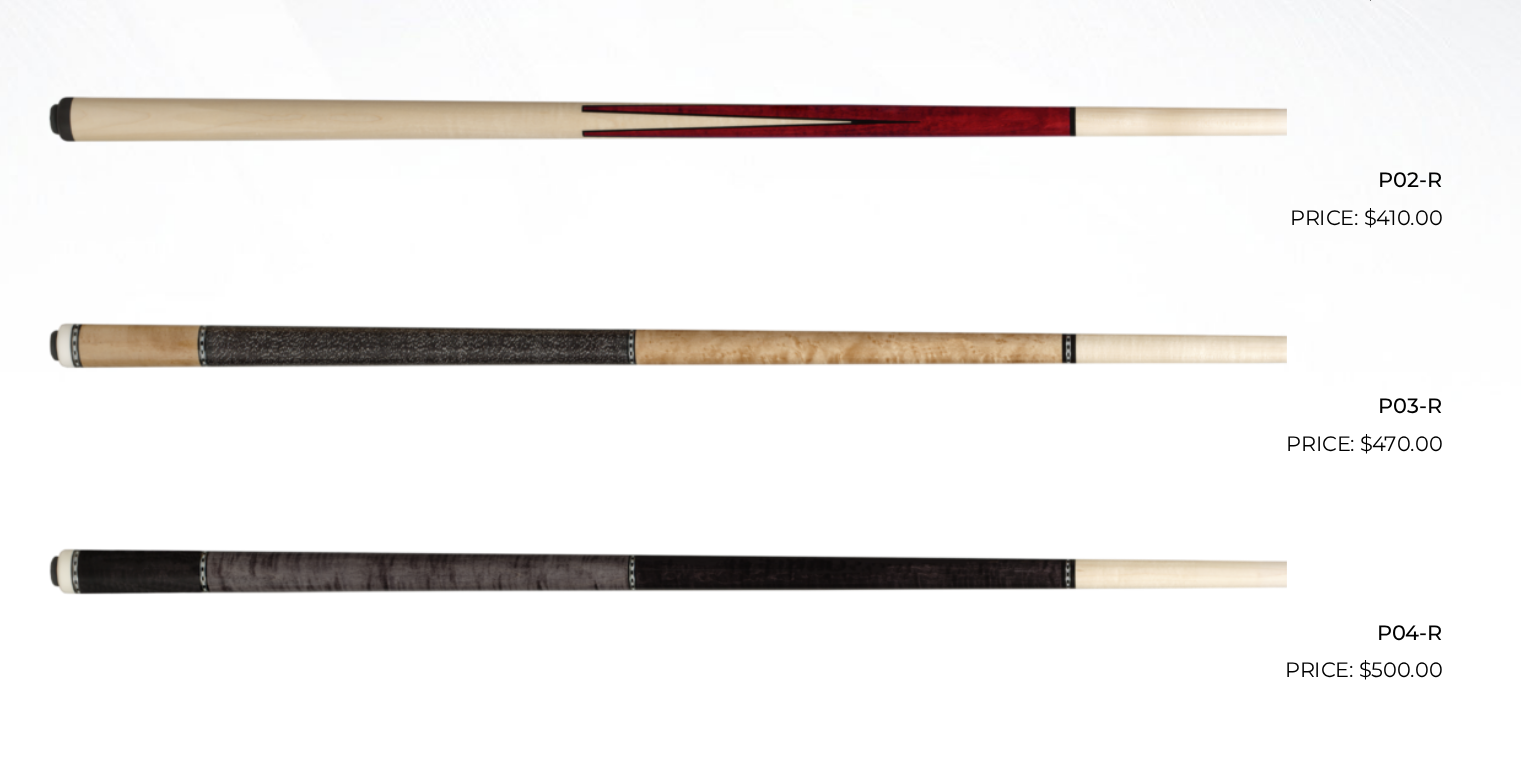 scroll, scrollTop: 815, scrollLeft: 0, axis: vertical 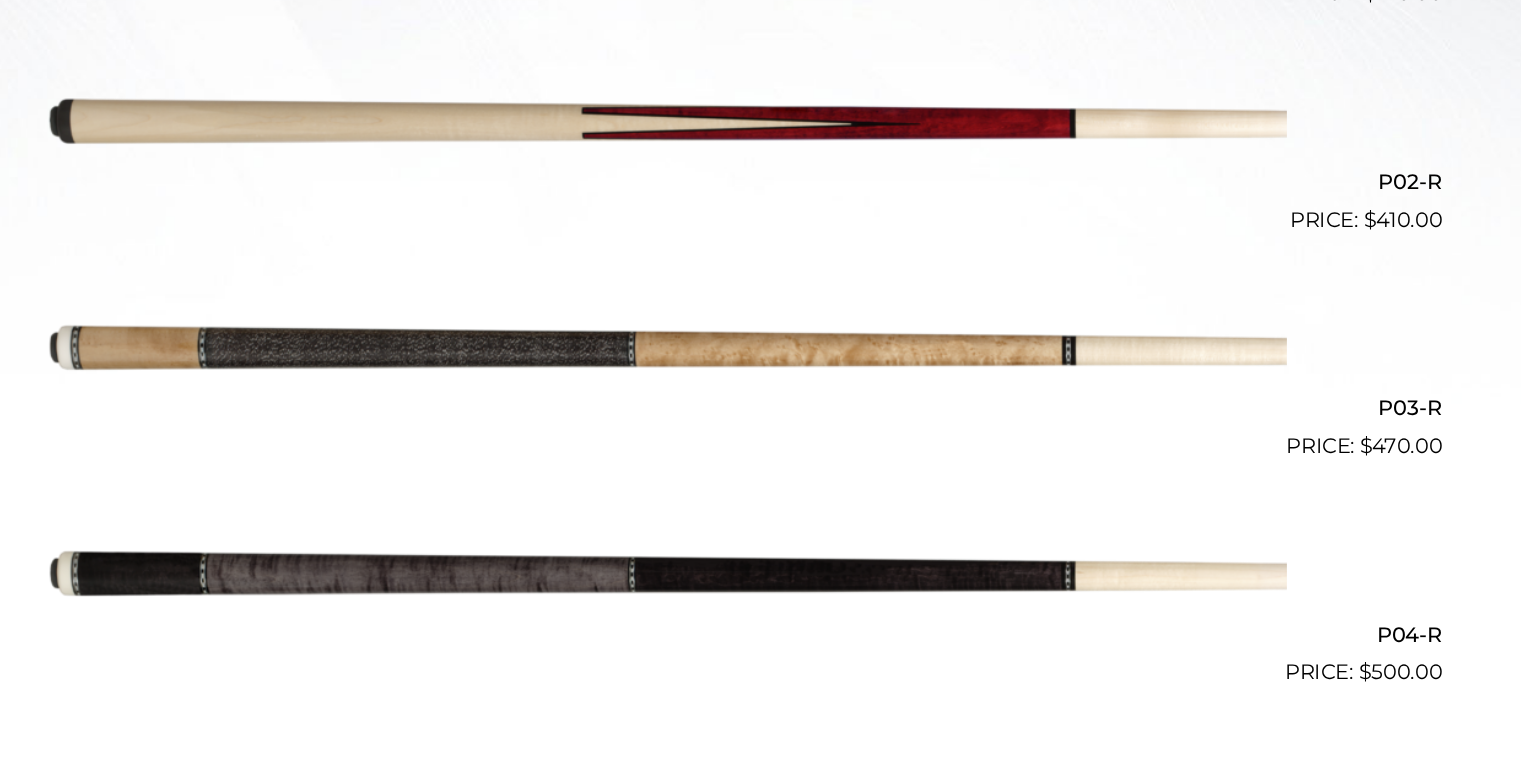 click at bounding box center [761, 285] 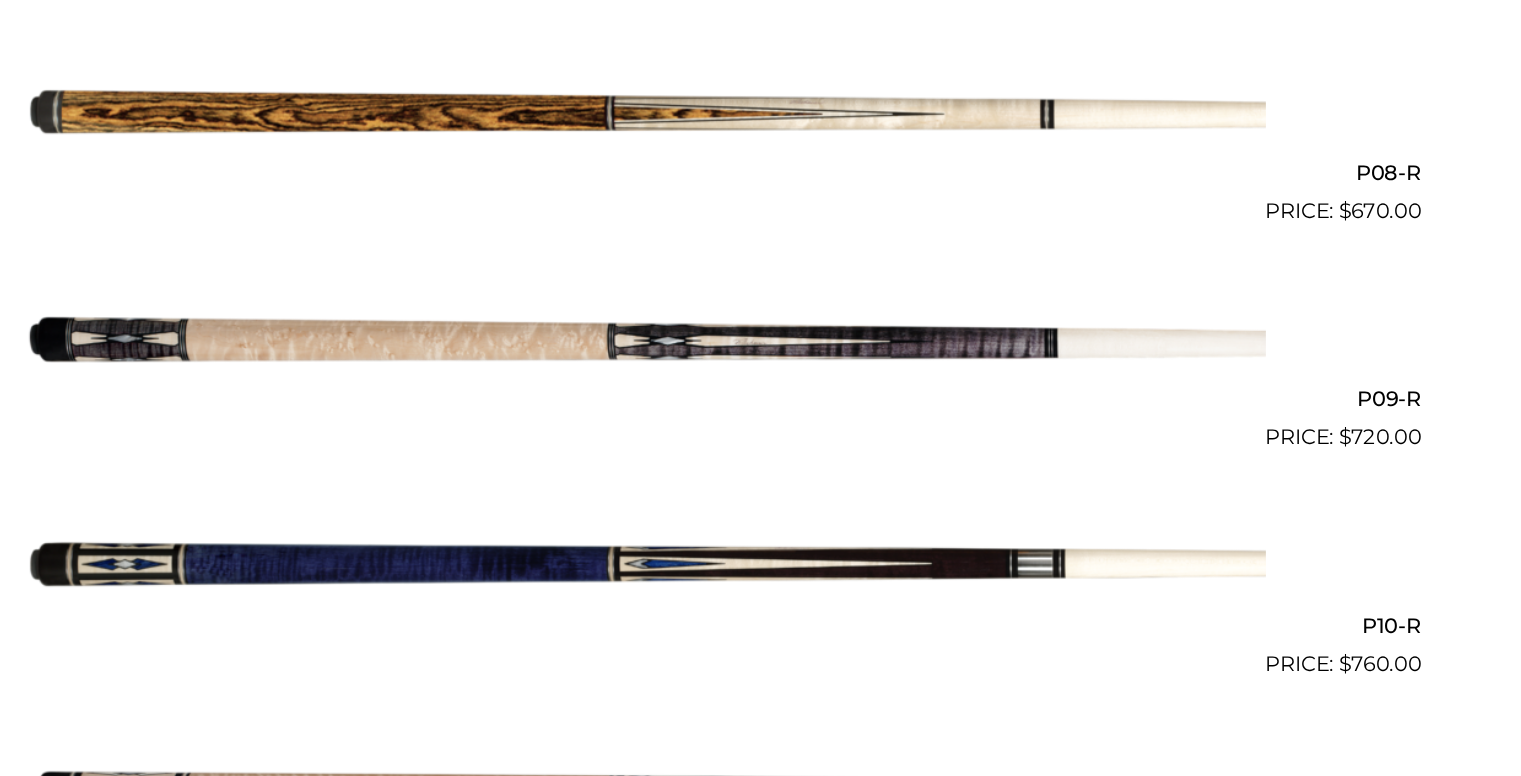 scroll, scrollTop: 1796, scrollLeft: 0, axis: vertical 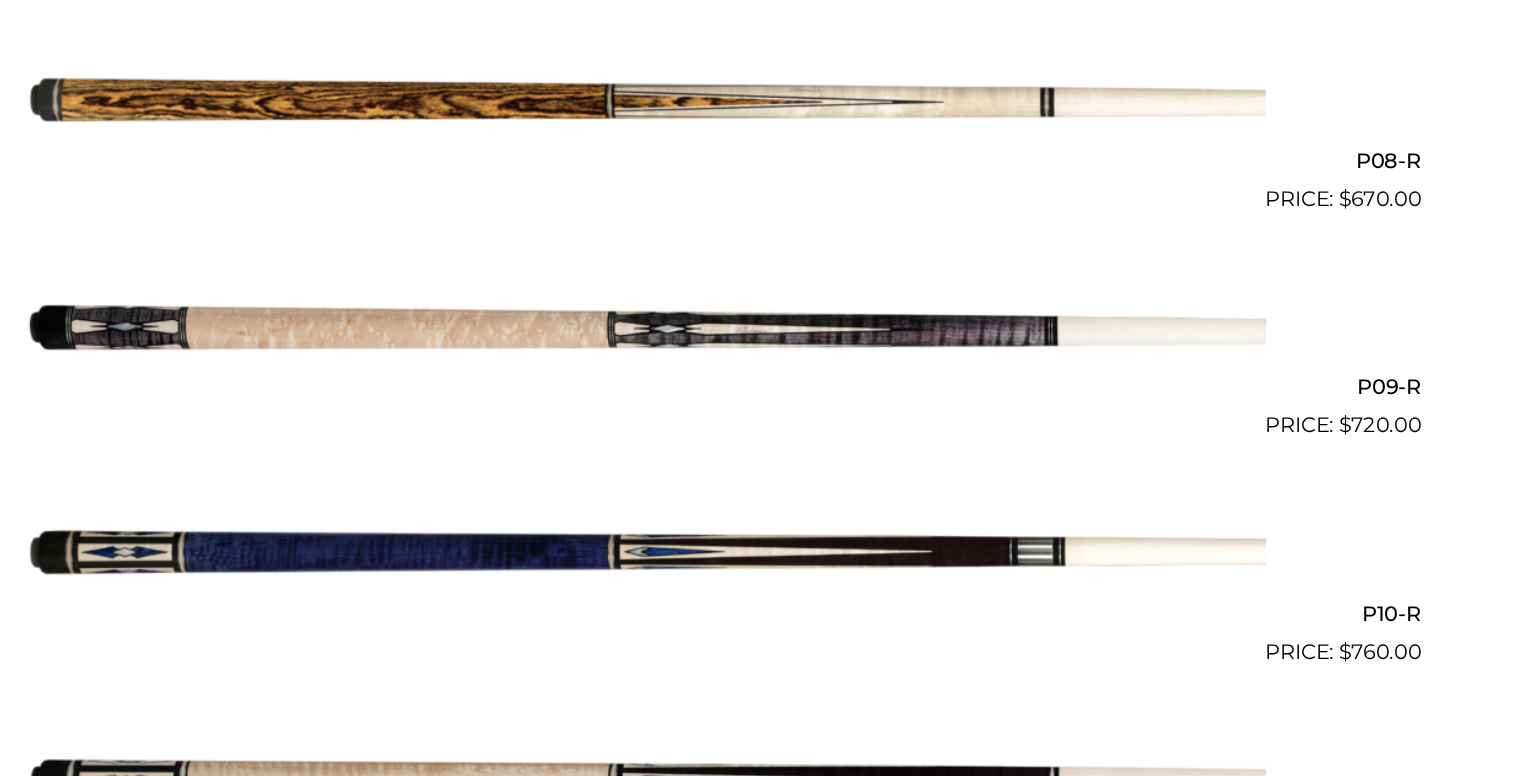 click at bounding box center (761, 594) 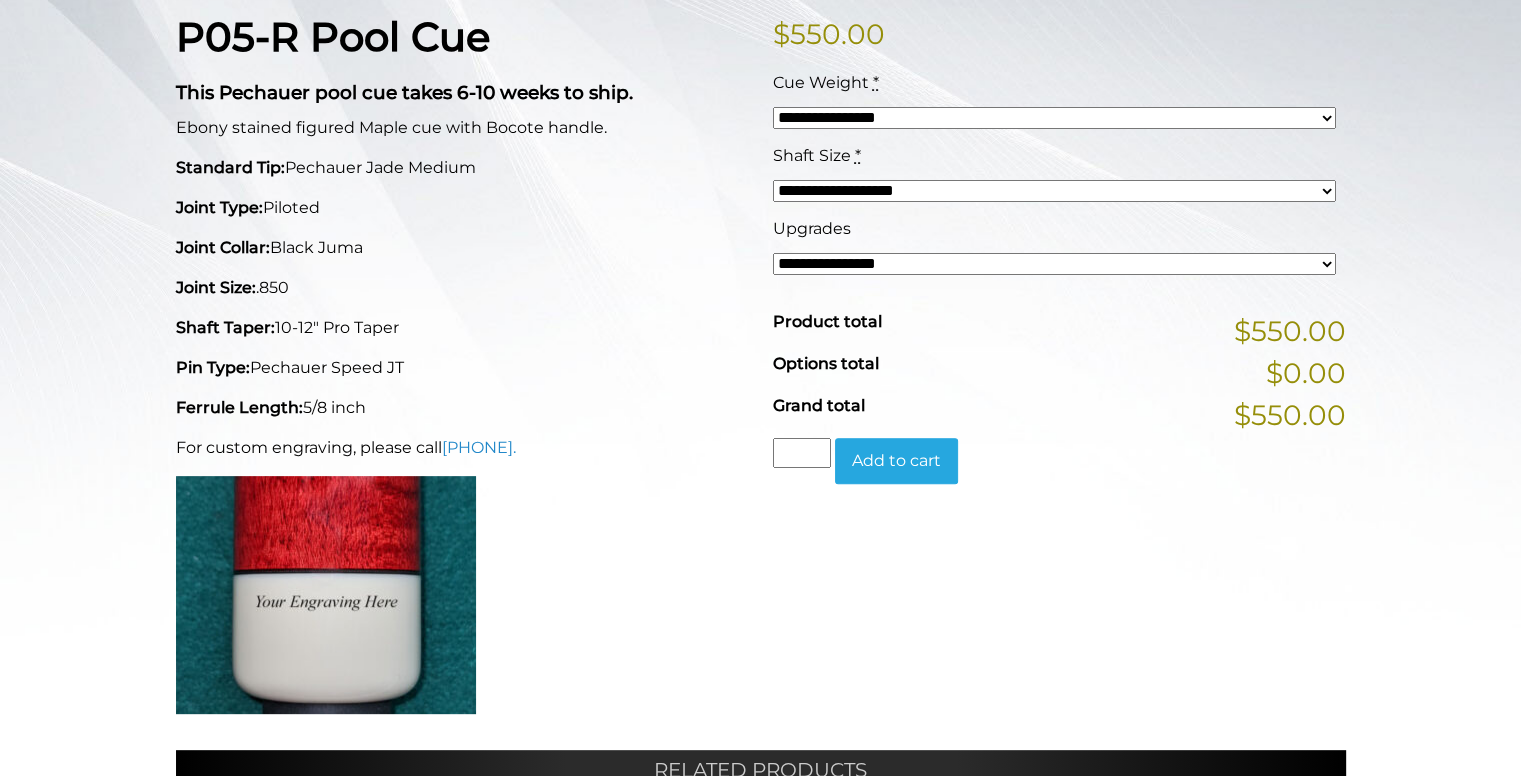 scroll, scrollTop: 516, scrollLeft: 0, axis: vertical 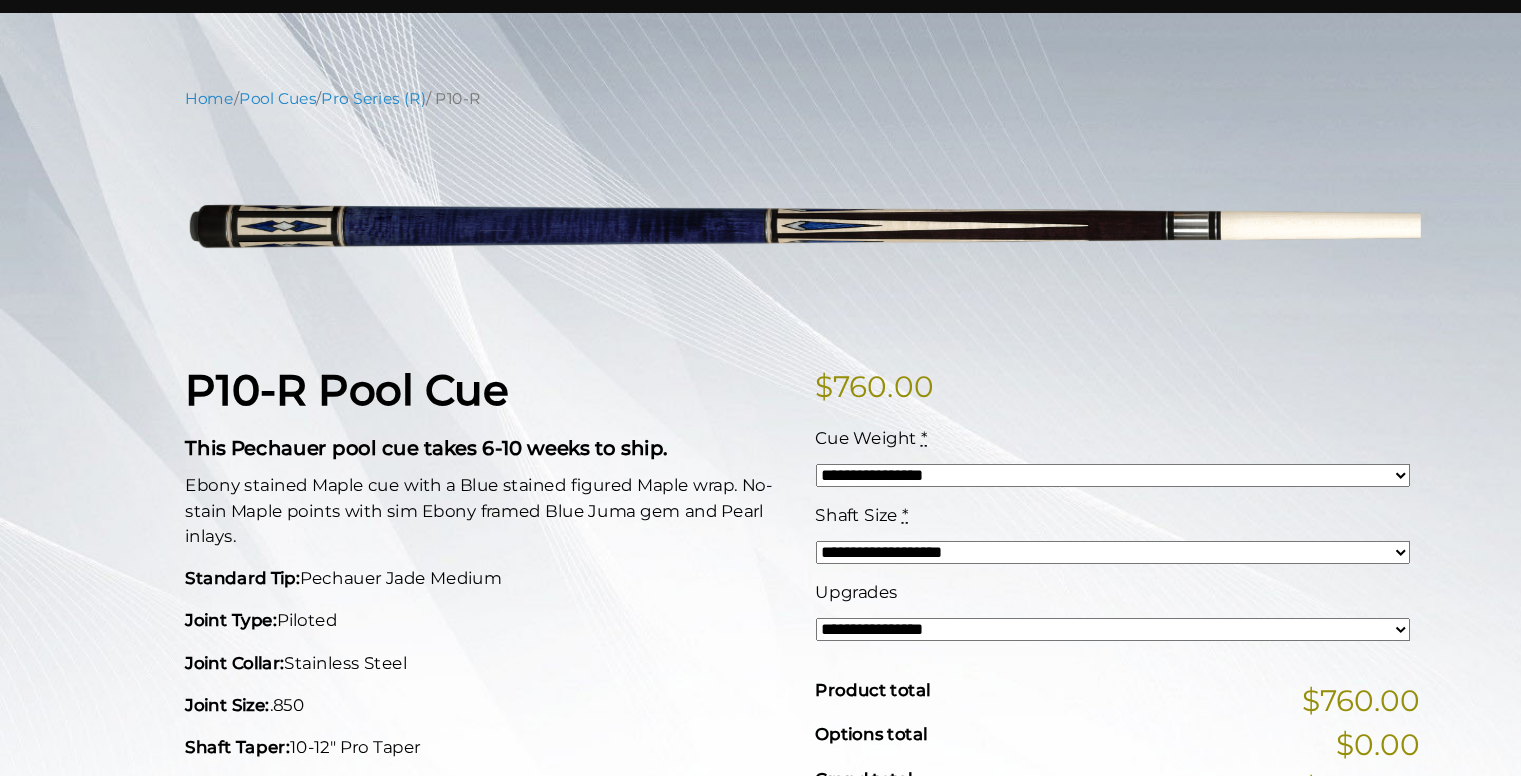 click on "**********" at bounding box center (760, 839) 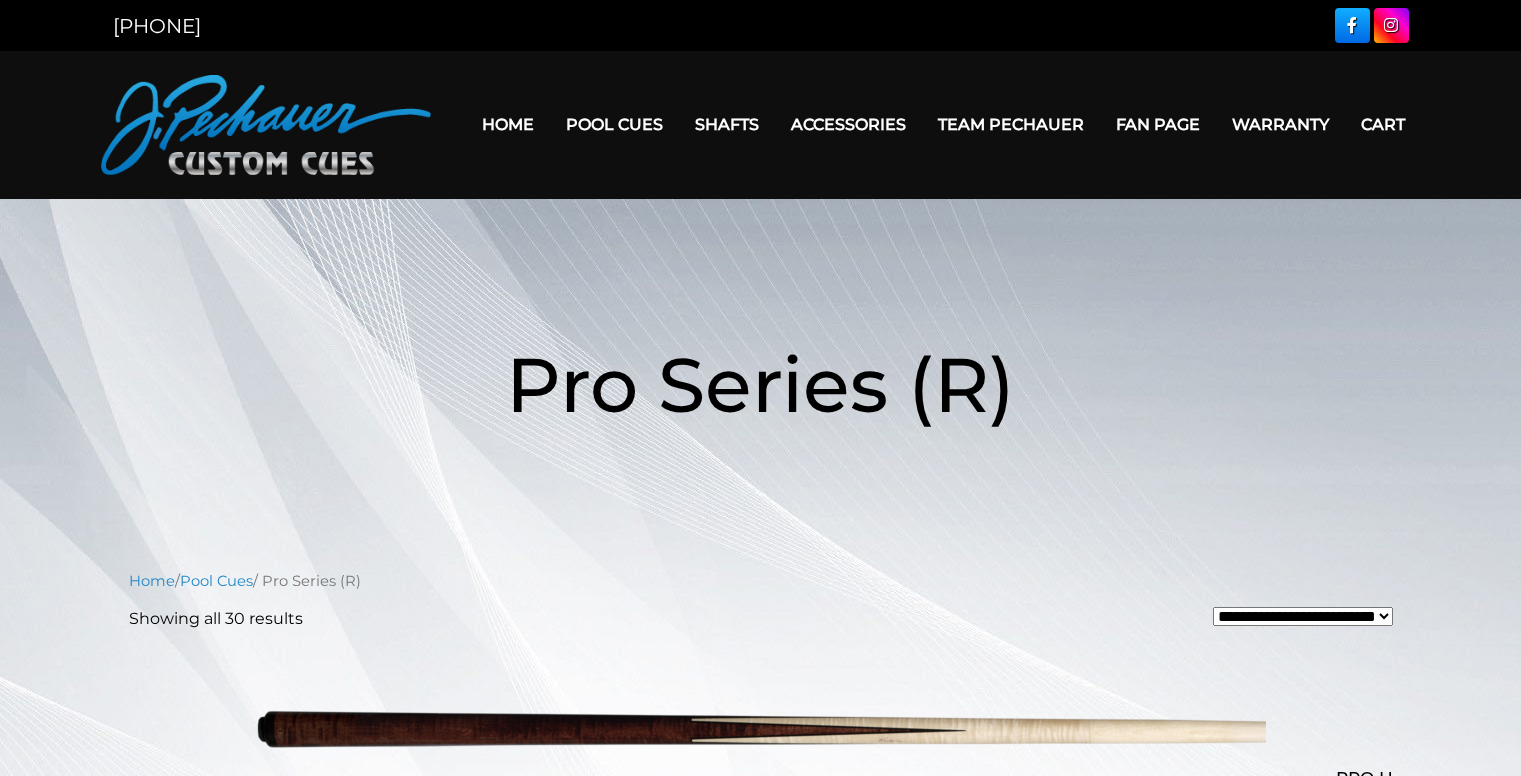 select on "*****" 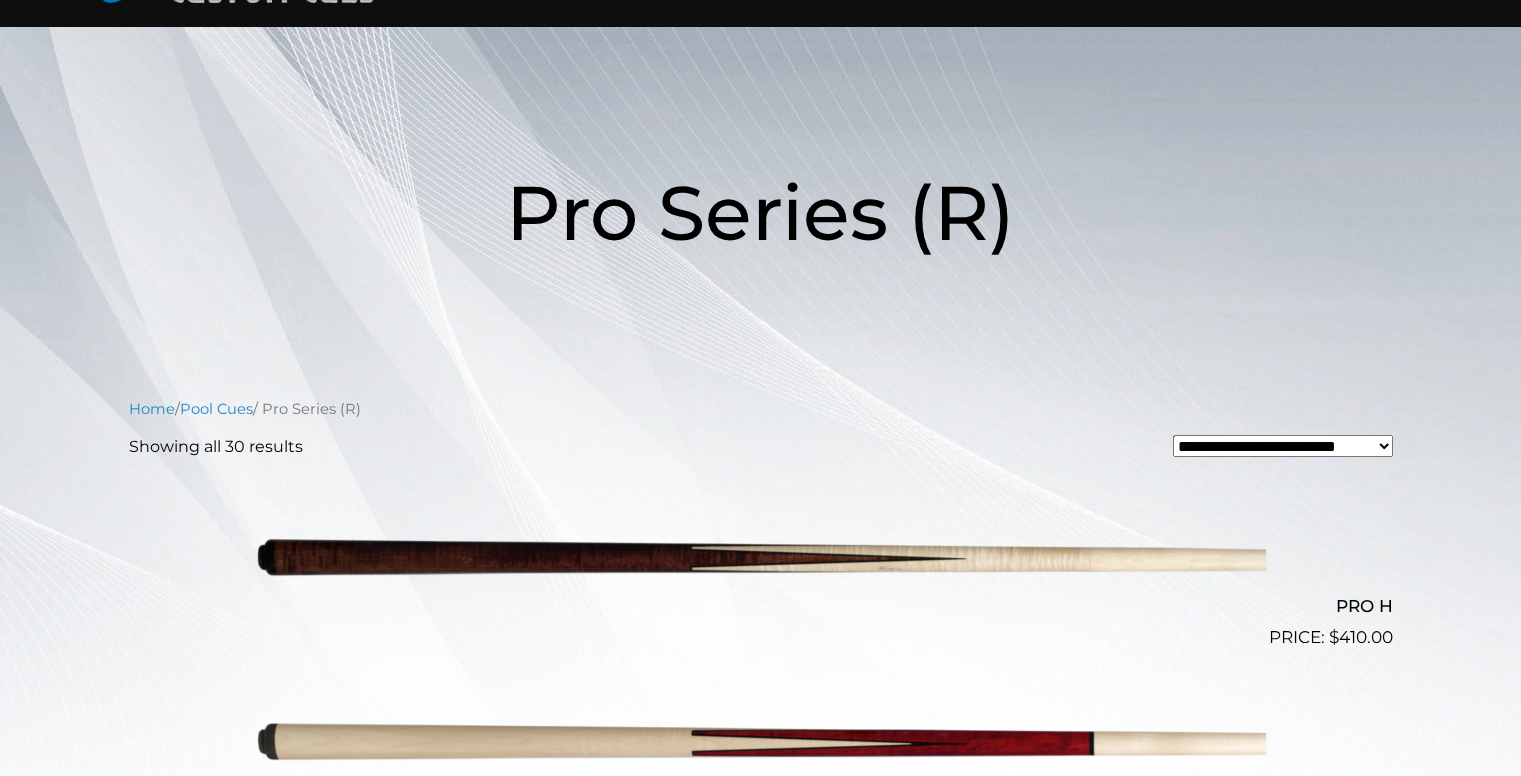 scroll, scrollTop: 171, scrollLeft: 0, axis: vertical 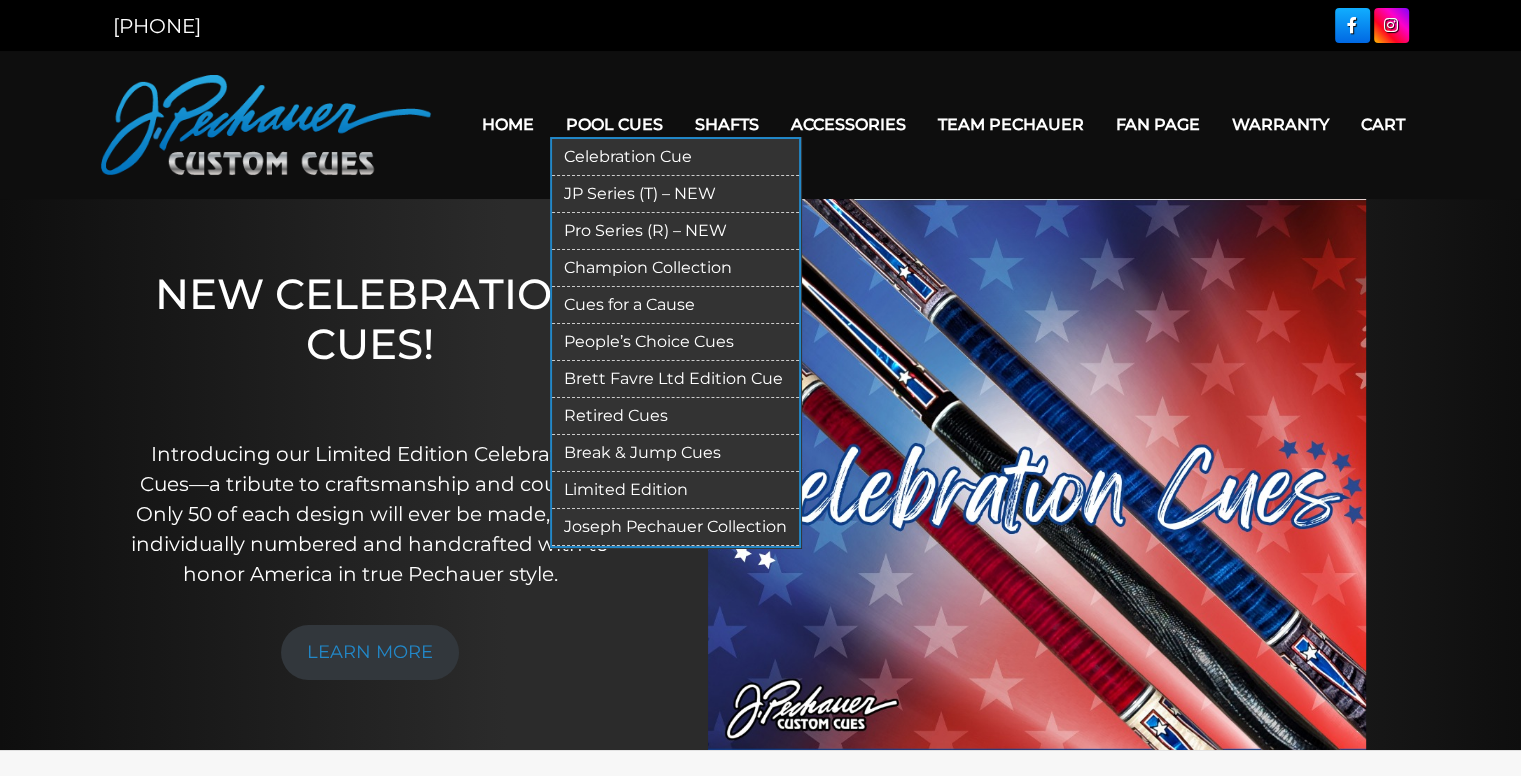click on "JP Series (T) – NEW" at bounding box center (675, 194) 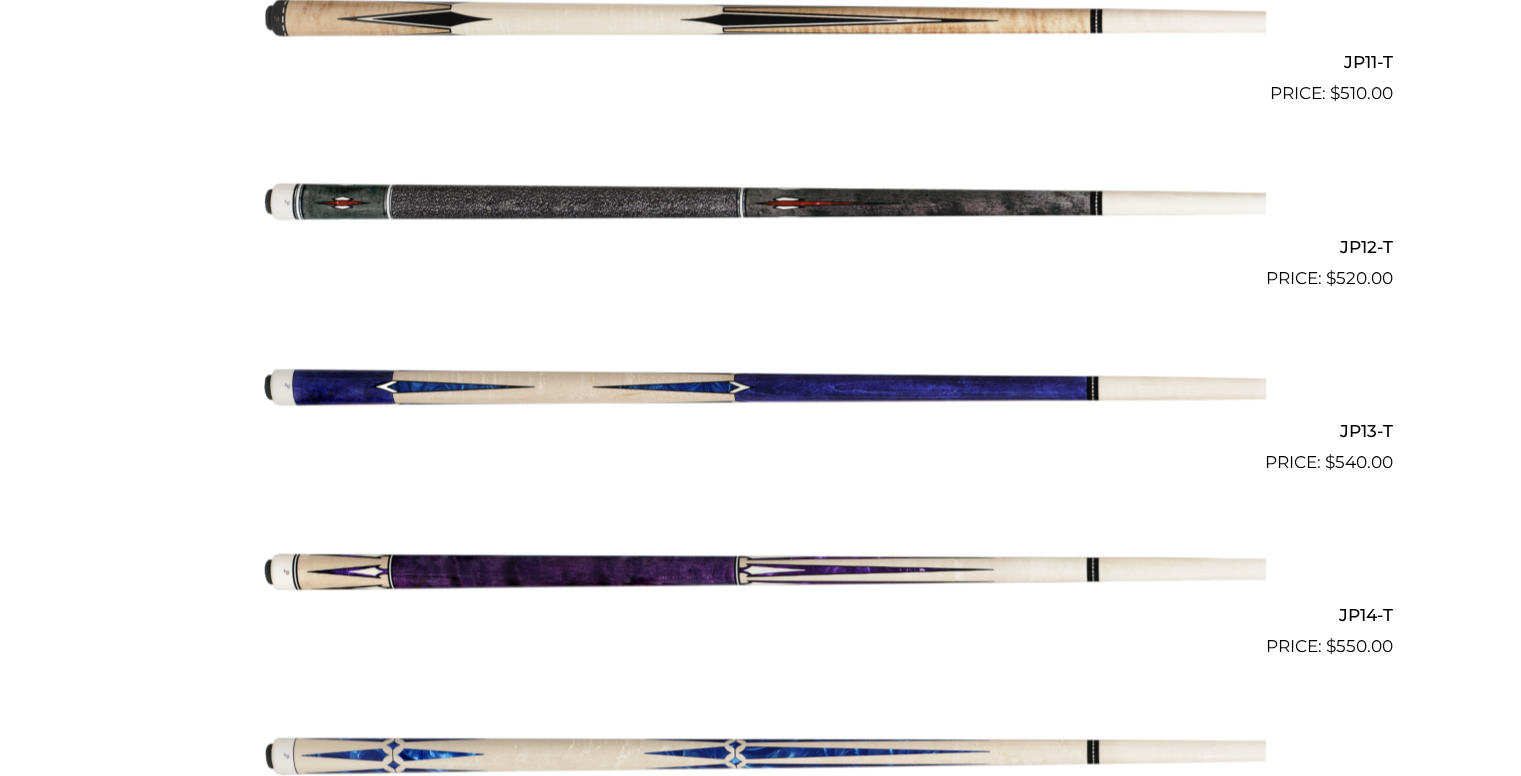 scroll, scrollTop: 2575, scrollLeft: 0, axis: vertical 